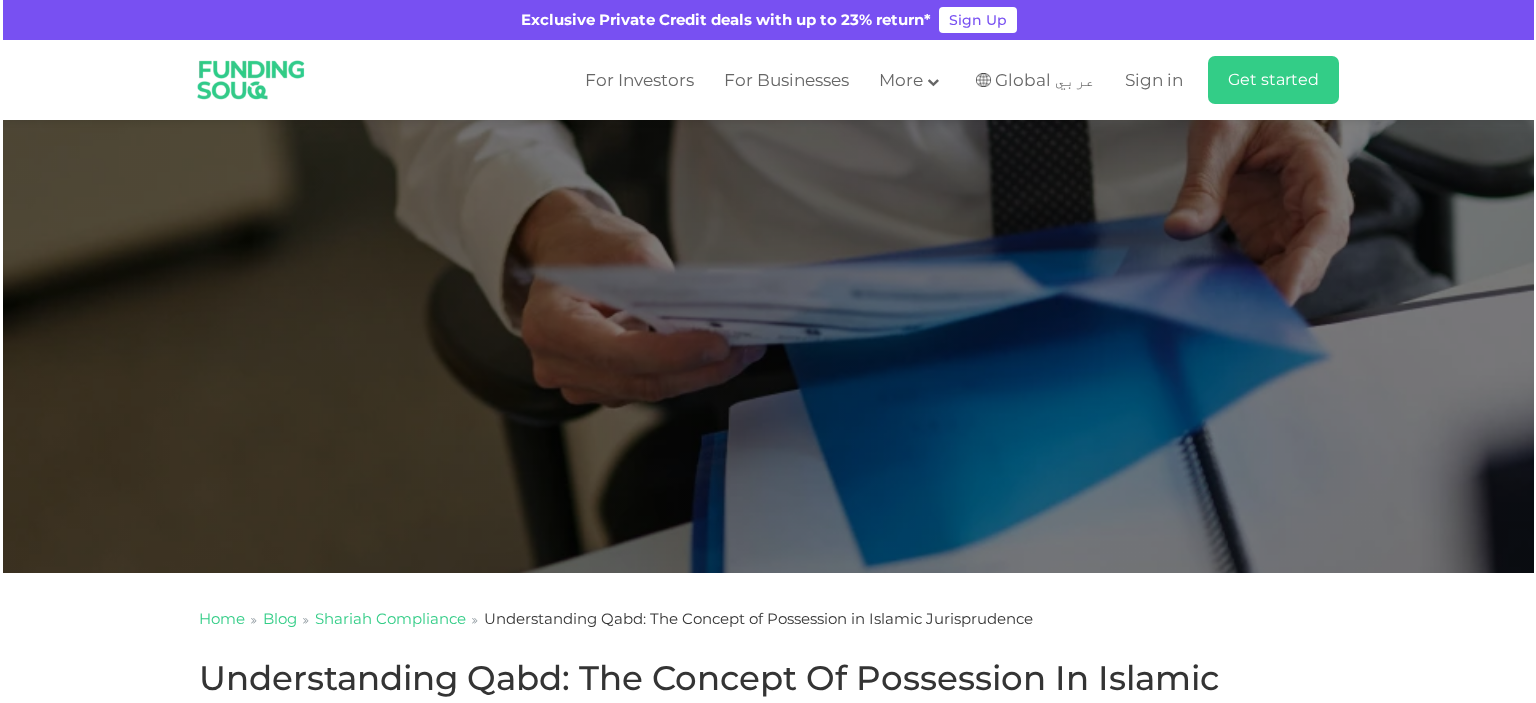 scroll, scrollTop: 0, scrollLeft: 0, axis: both 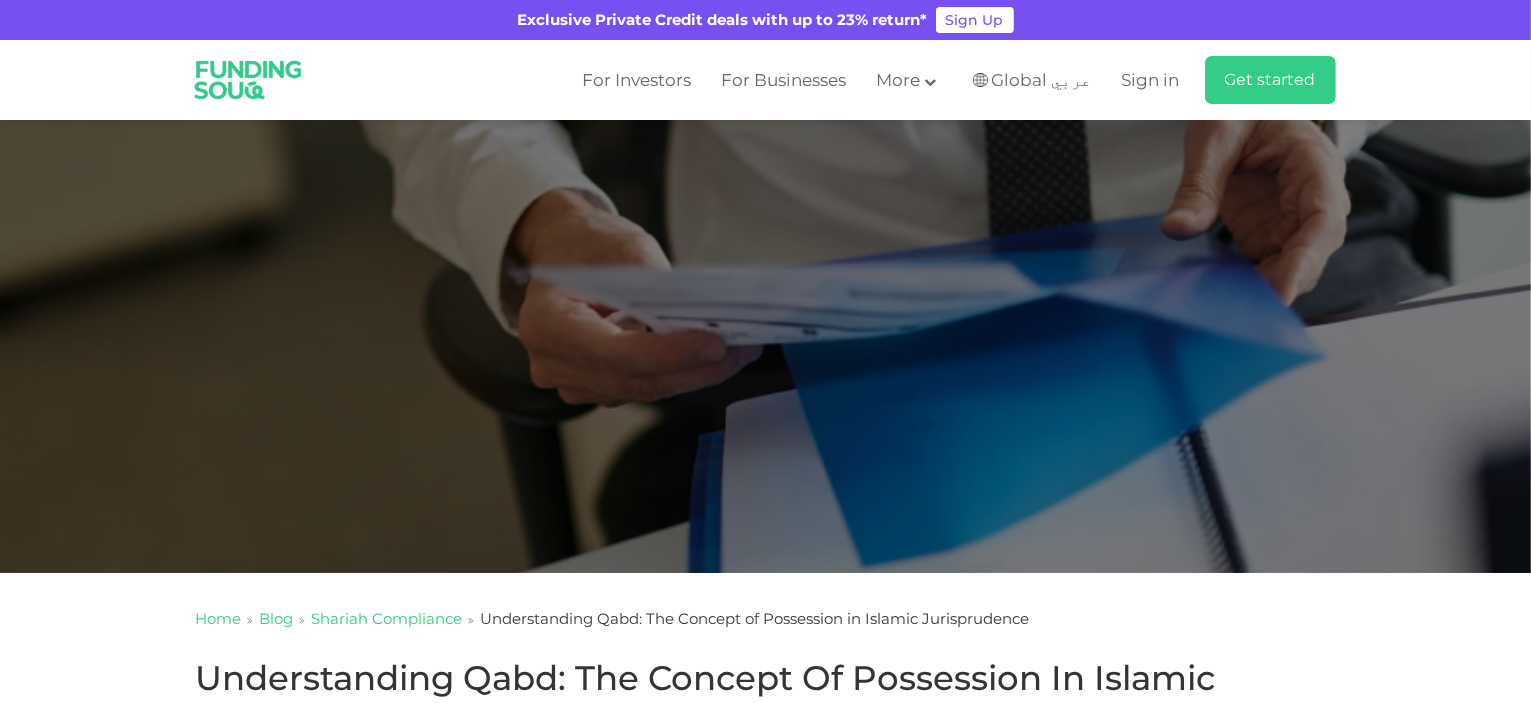 click on "Global عربي" at bounding box center (1042, 80) 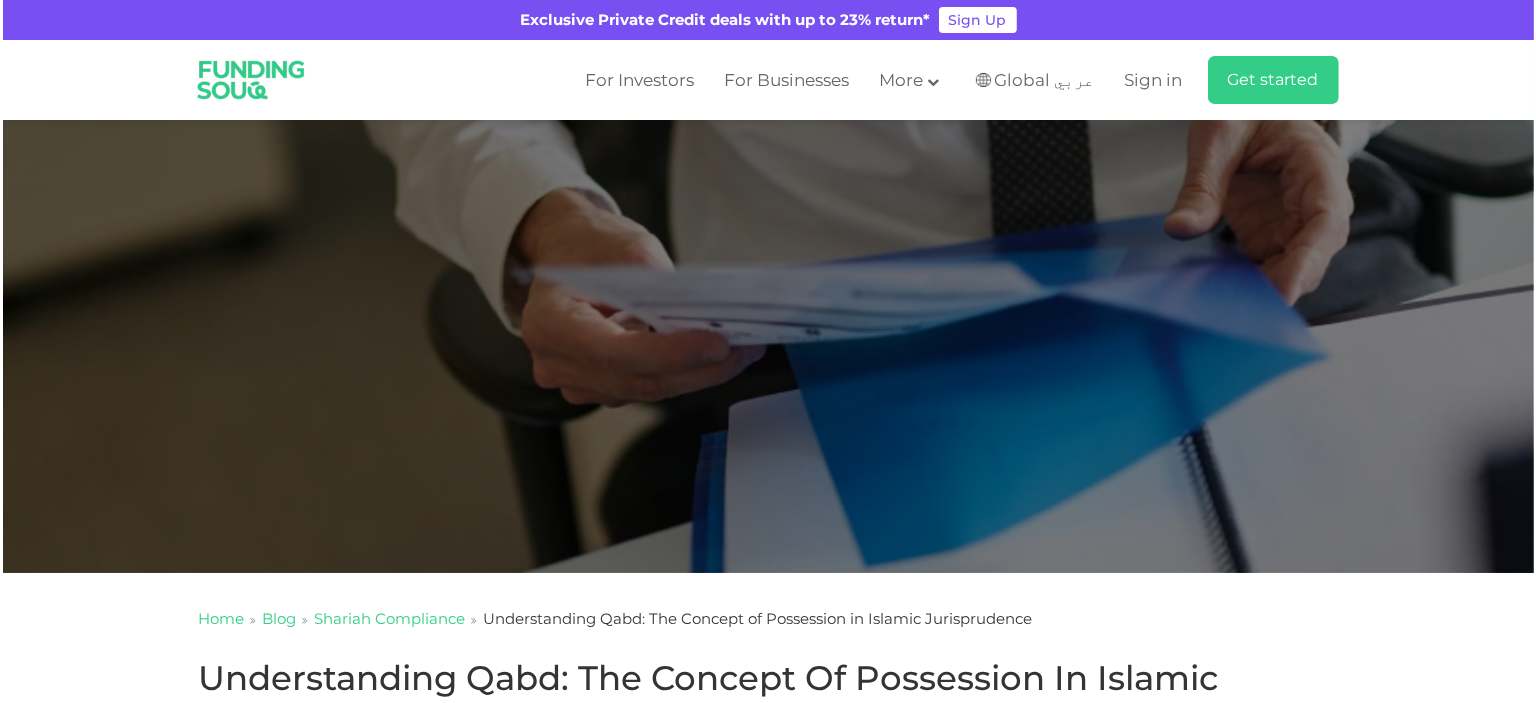 scroll, scrollTop: 0, scrollLeft: 0, axis: both 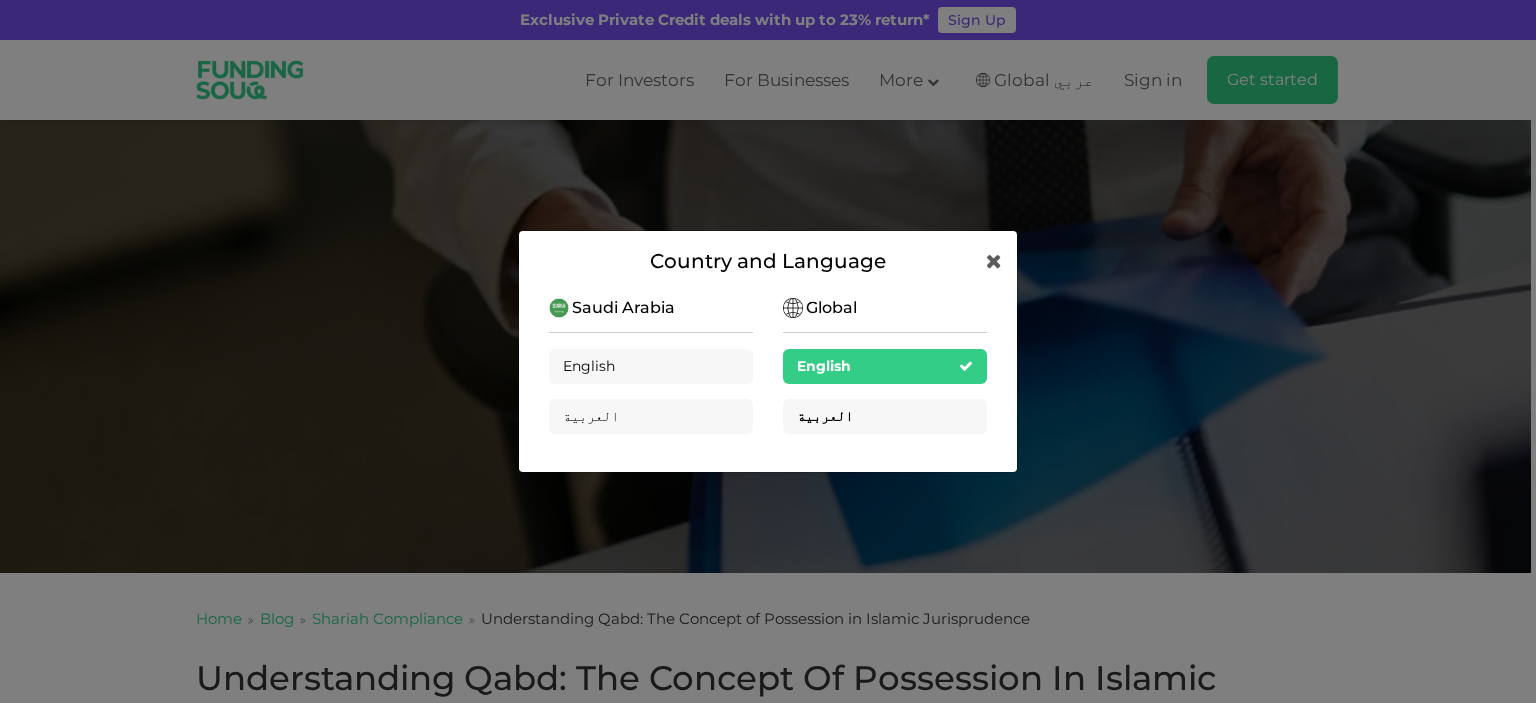 click on "العربية" at bounding box center (885, 416) 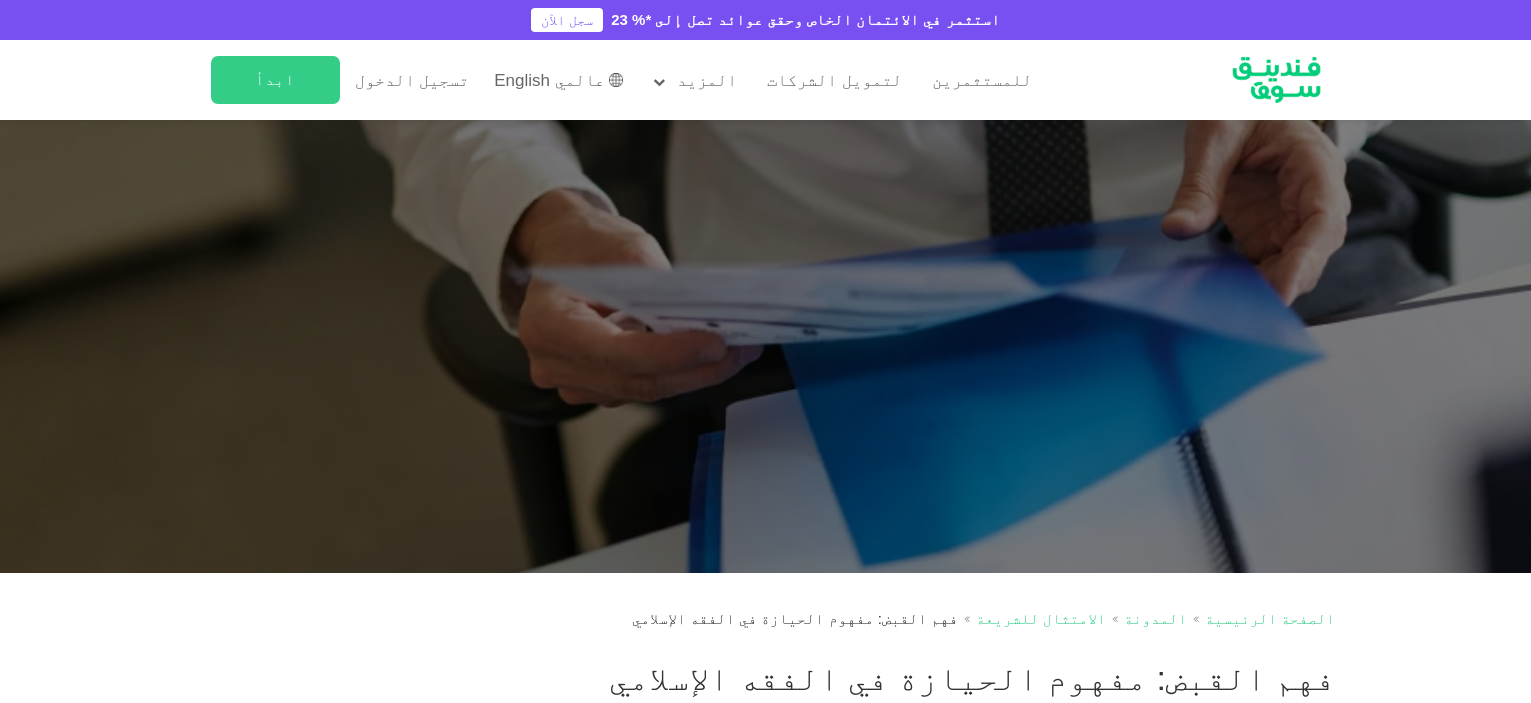 scroll, scrollTop: 200, scrollLeft: 0, axis: vertical 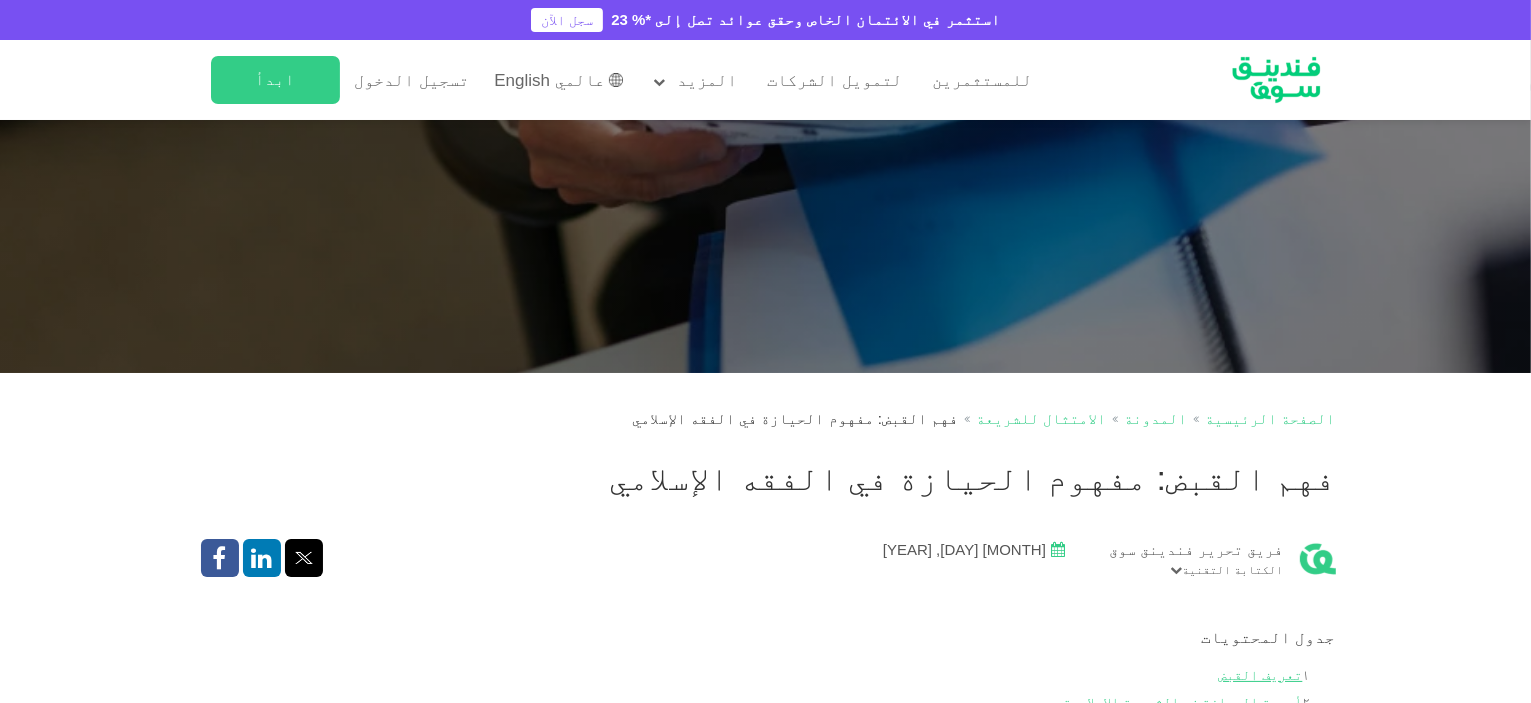 click on "فهم القبض: مفهوم الحيازة في الفقه الإسلامي" at bounding box center [766, 478] 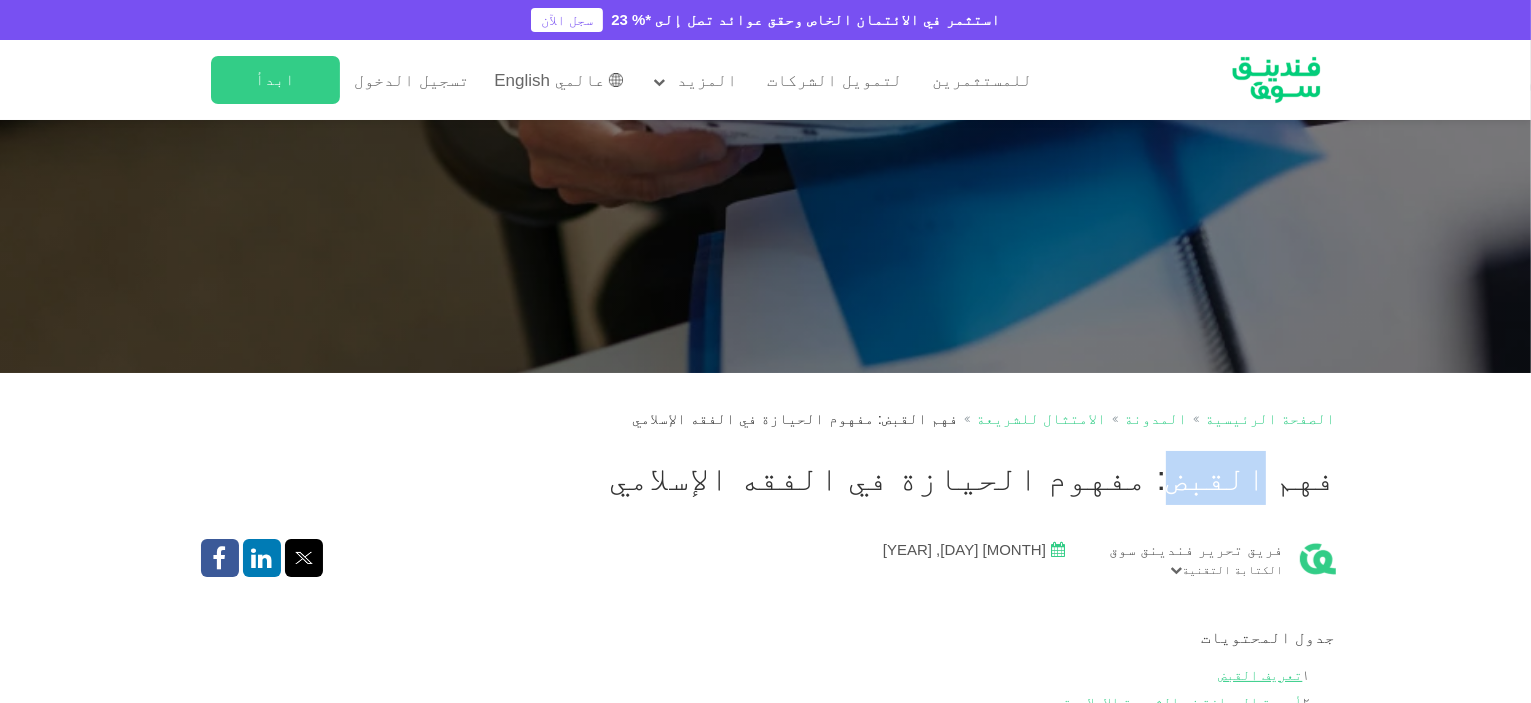 click on "فهم القبض: مفهوم الحيازة في الفقه الإسلامي" at bounding box center (766, 478) 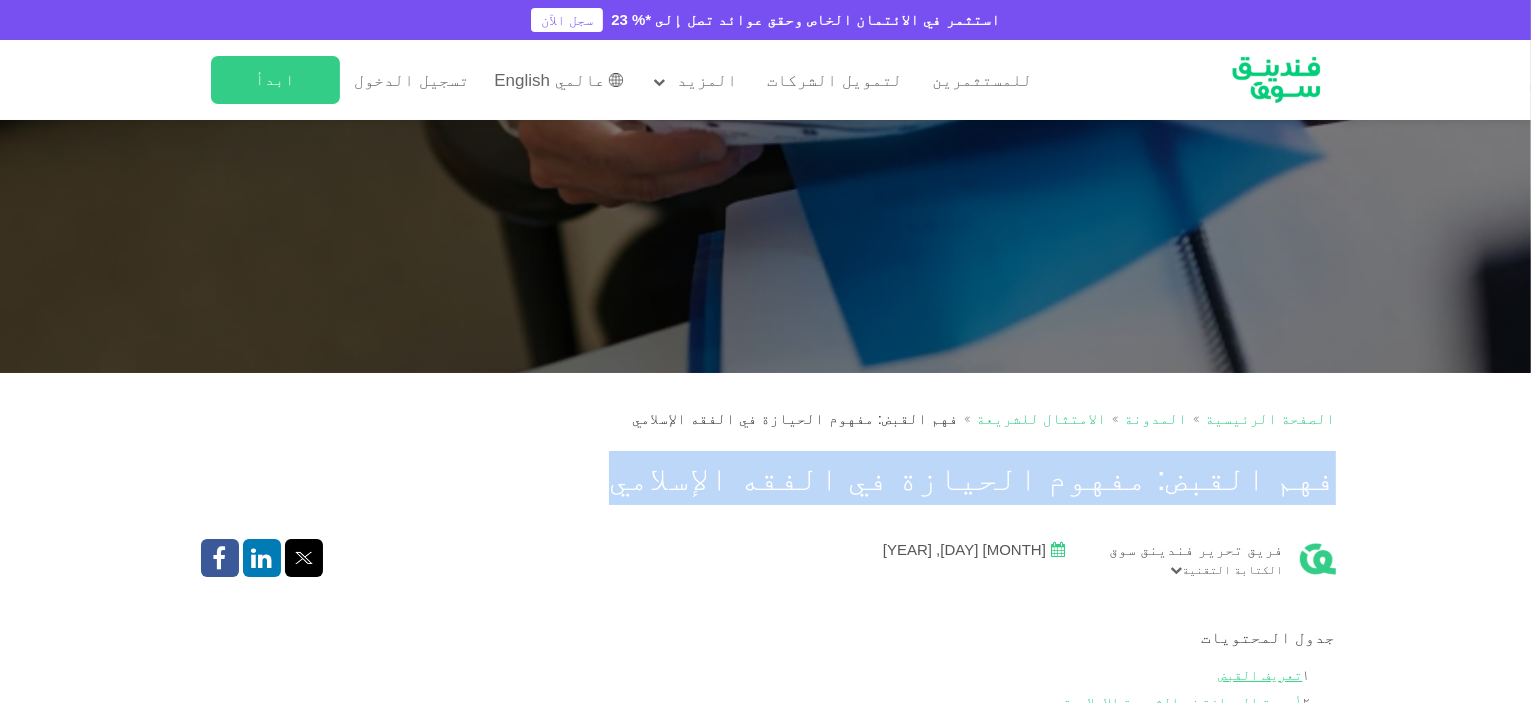 click on "فهم القبض: مفهوم الحيازة في الفقه الإسلامي" at bounding box center [766, 478] 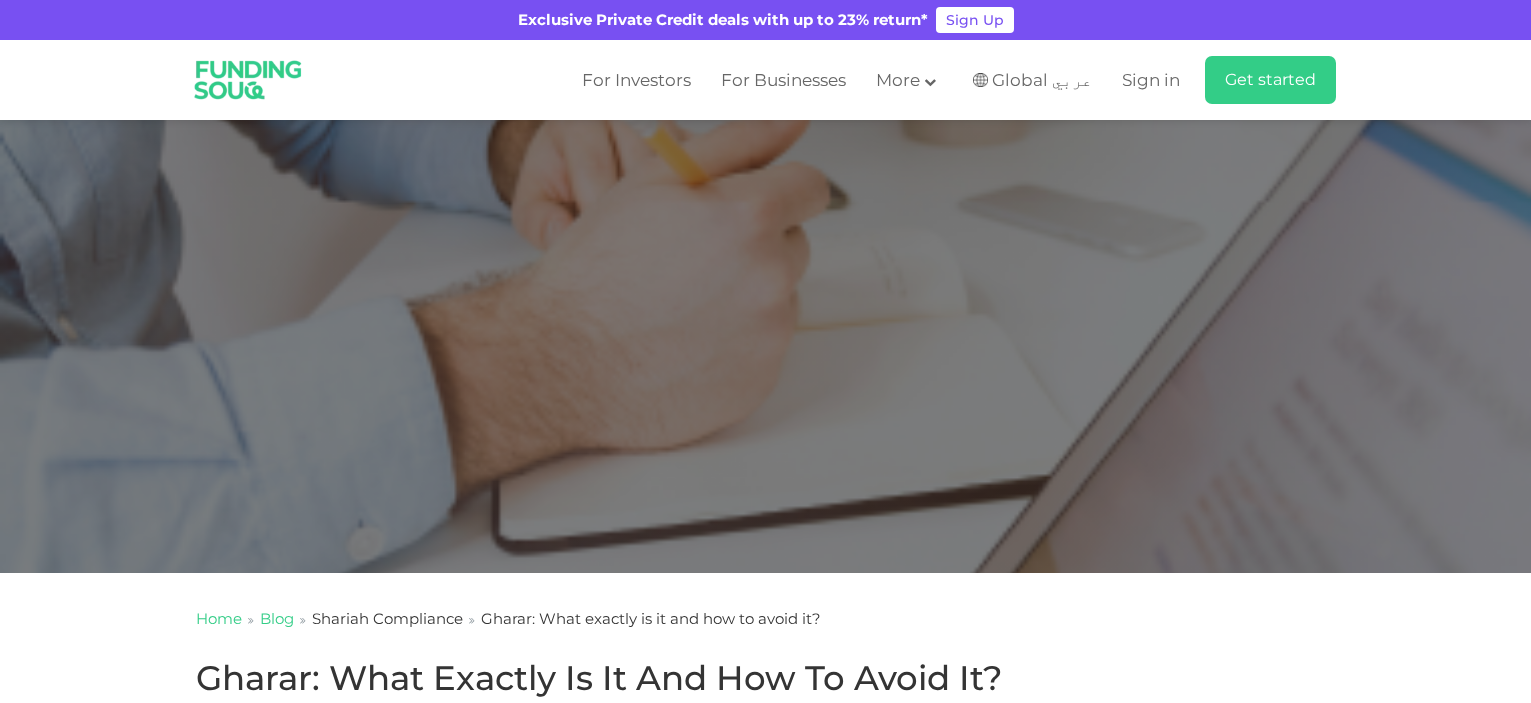 scroll, scrollTop: 200, scrollLeft: 0, axis: vertical 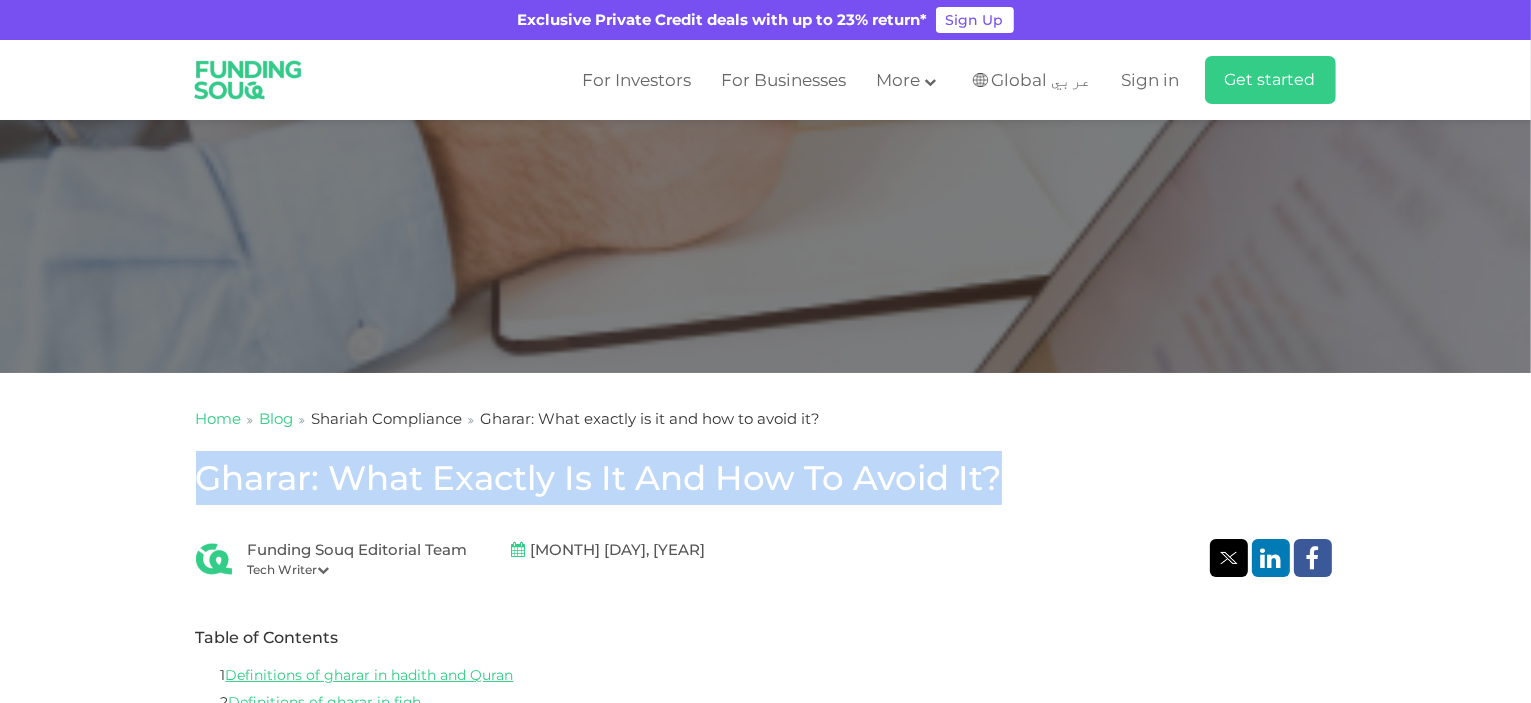 click on "Shariah Compliance" at bounding box center (387, 418) 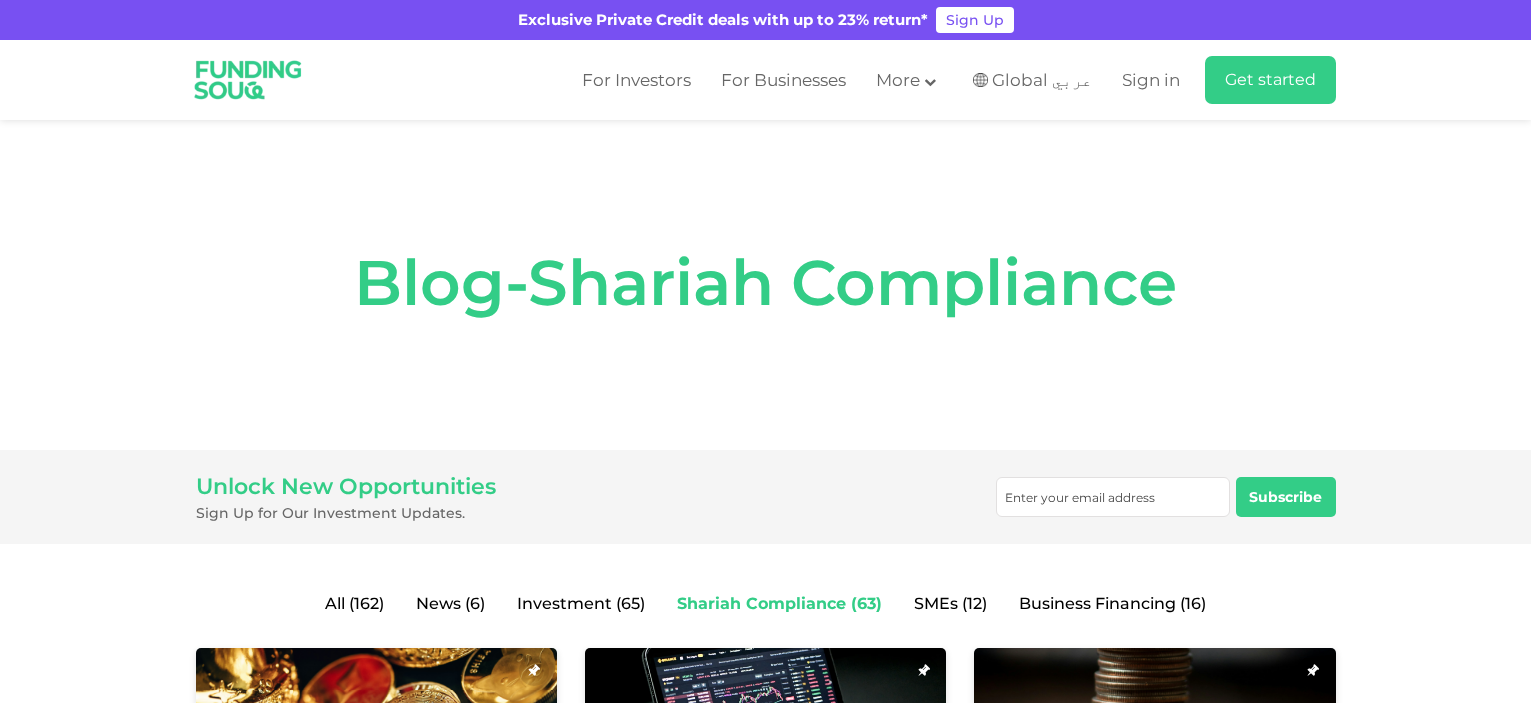 scroll, scrollTop: 0, scrollLeft: 0, axis: both 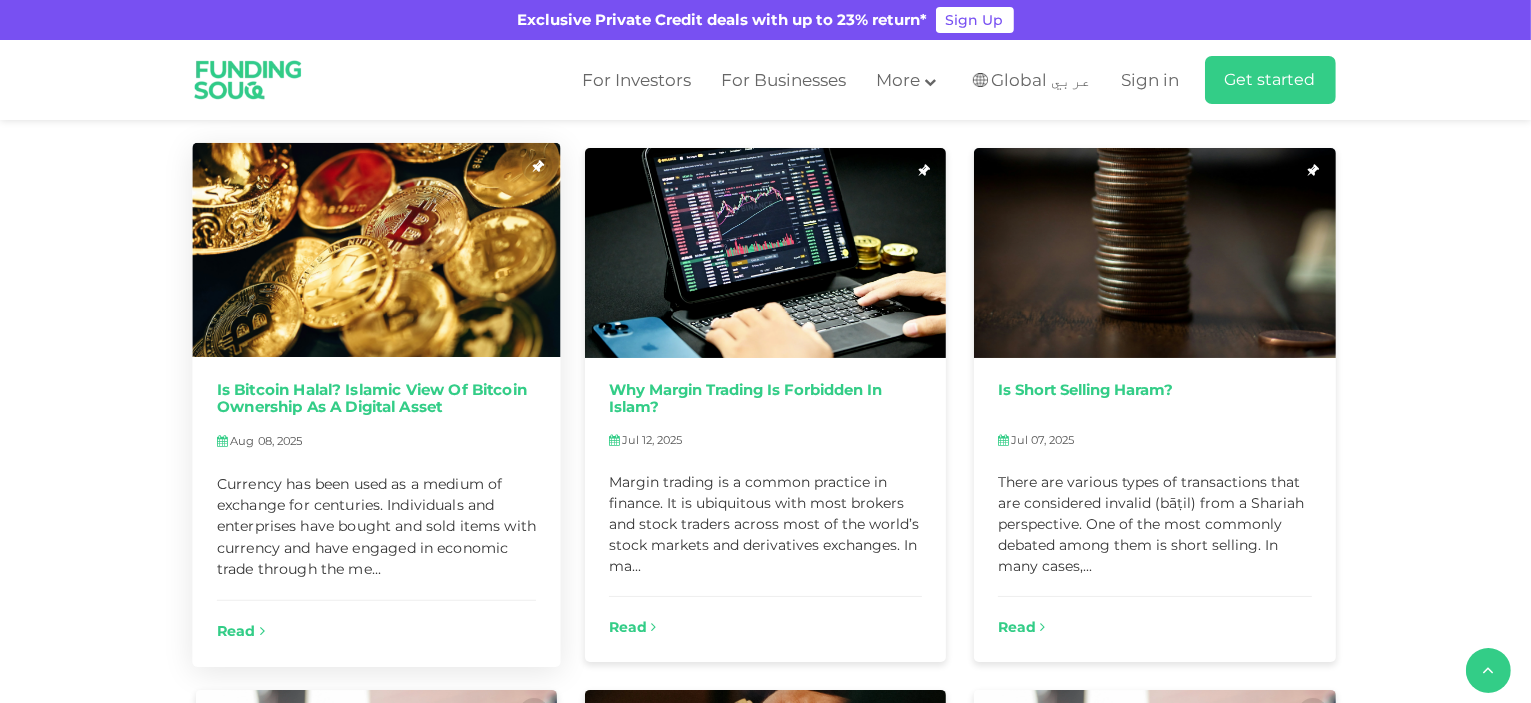 click on "Read" at bounding box center [235, 632] 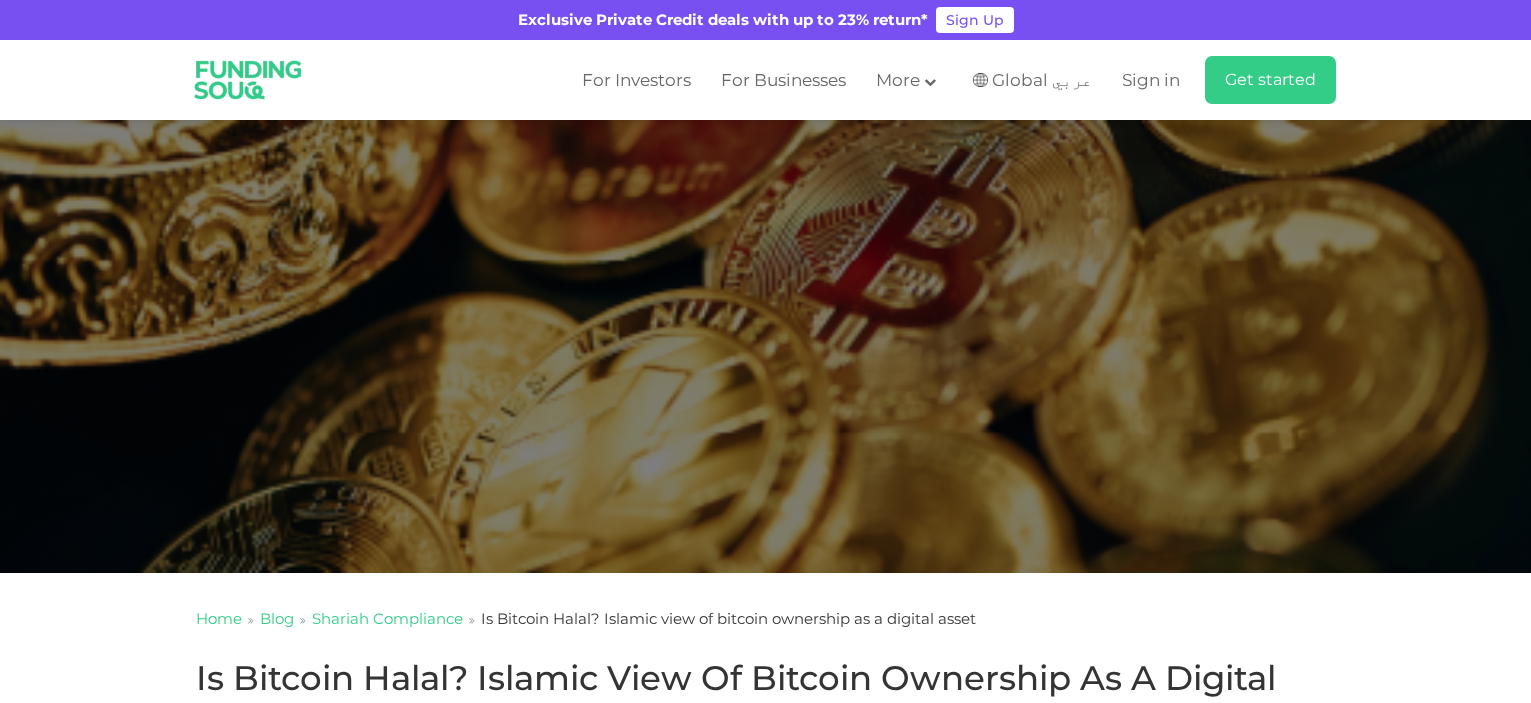 scroll, scrollTop: 37, scrollLeft: 0, axis: vertical 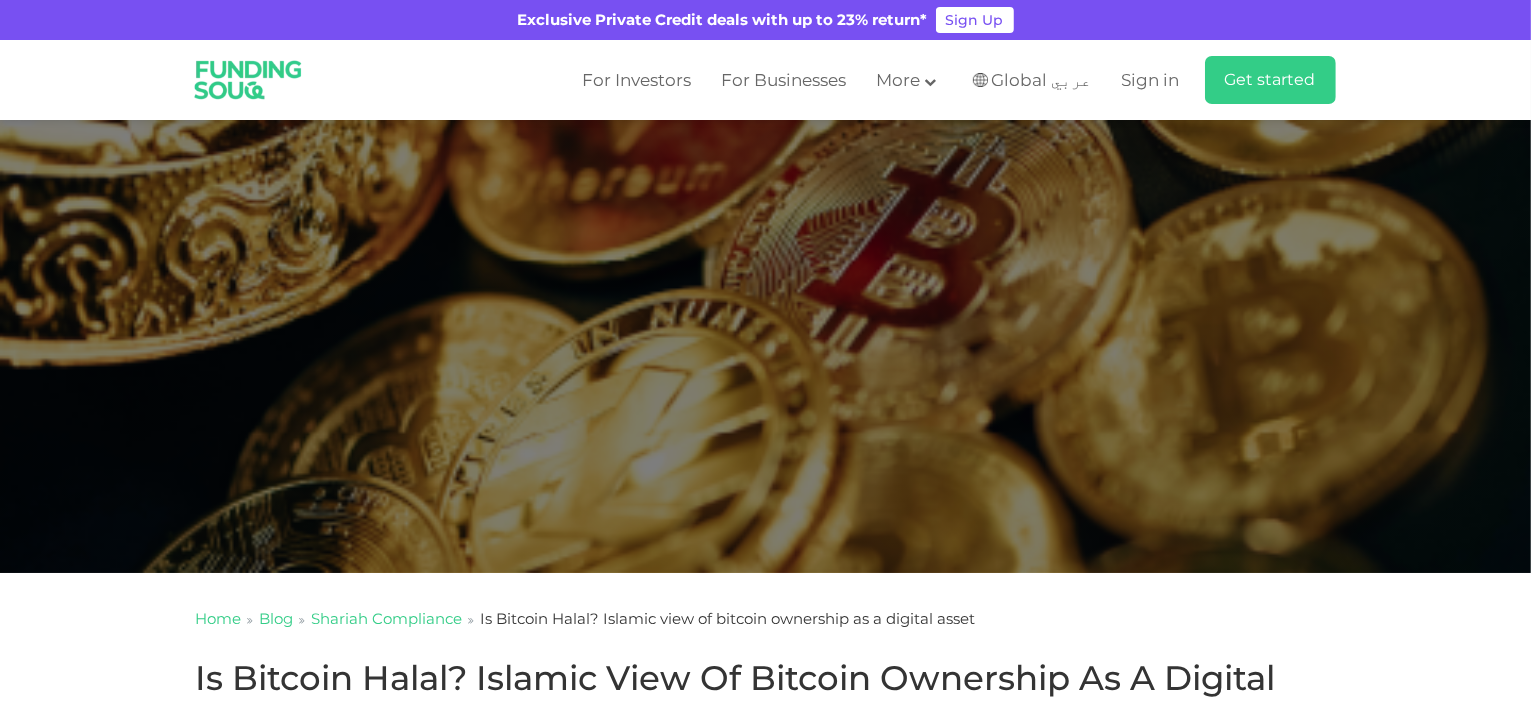 click on "Global عربي" at bounding box center [1042, 80] 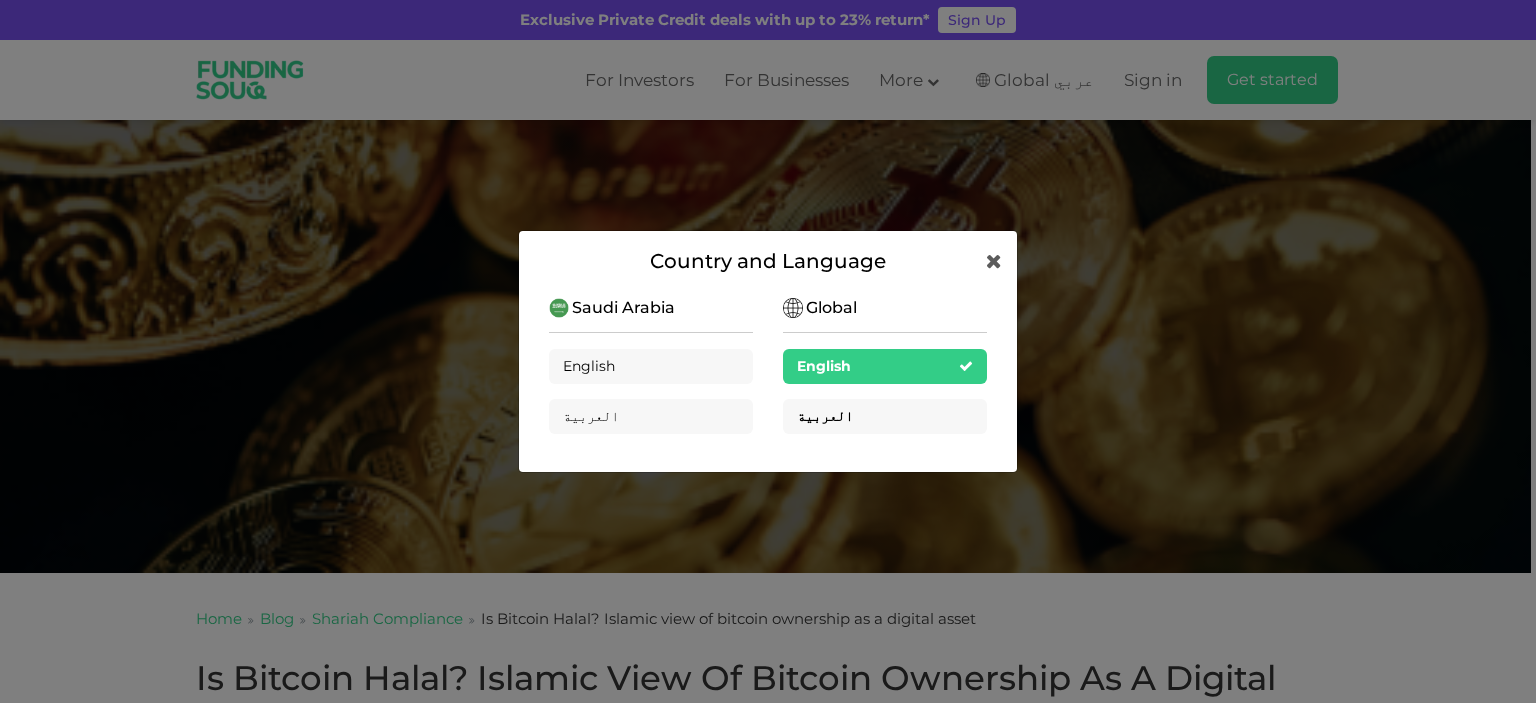 click on "العربية" at bounding box center (885, 416) 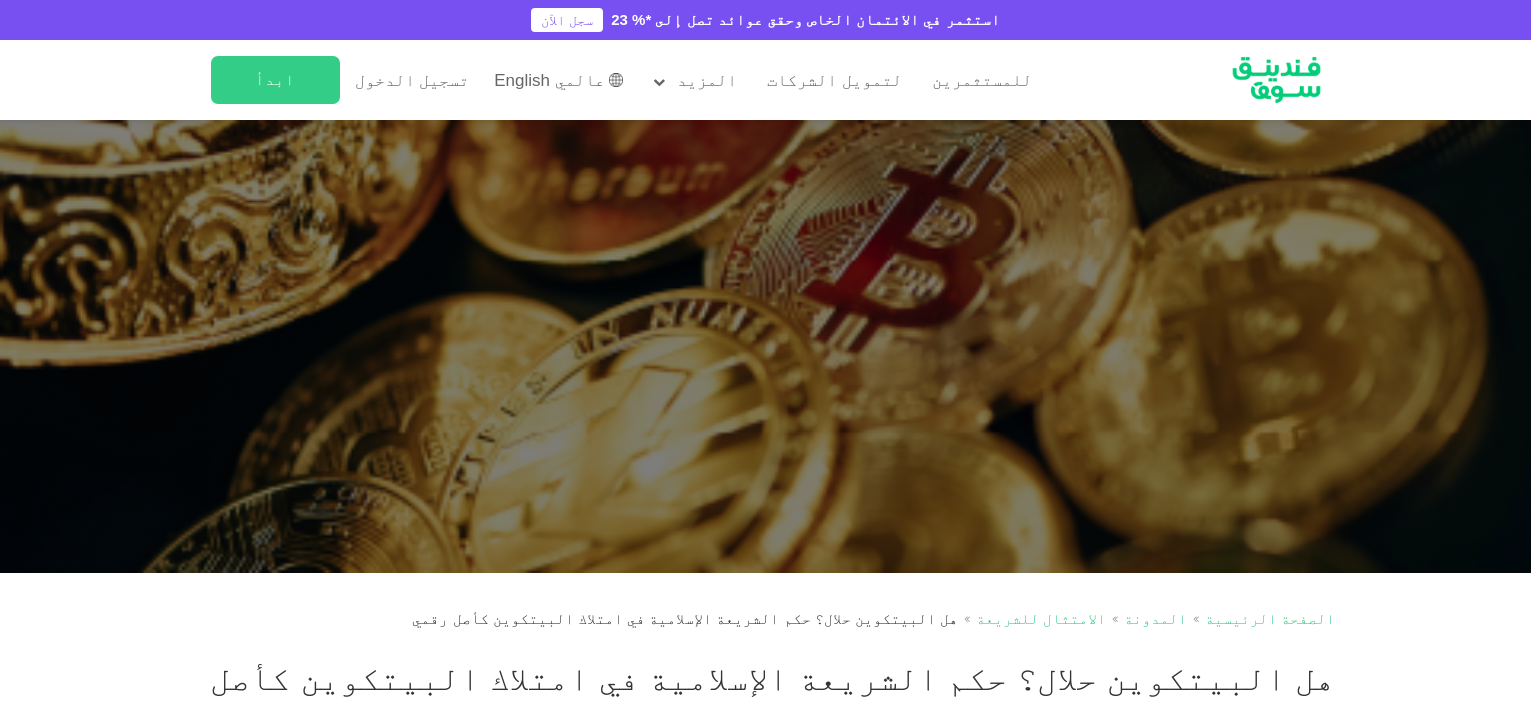 scroll, scrollTop: 5, scrollLeft: 0, axis: vertical 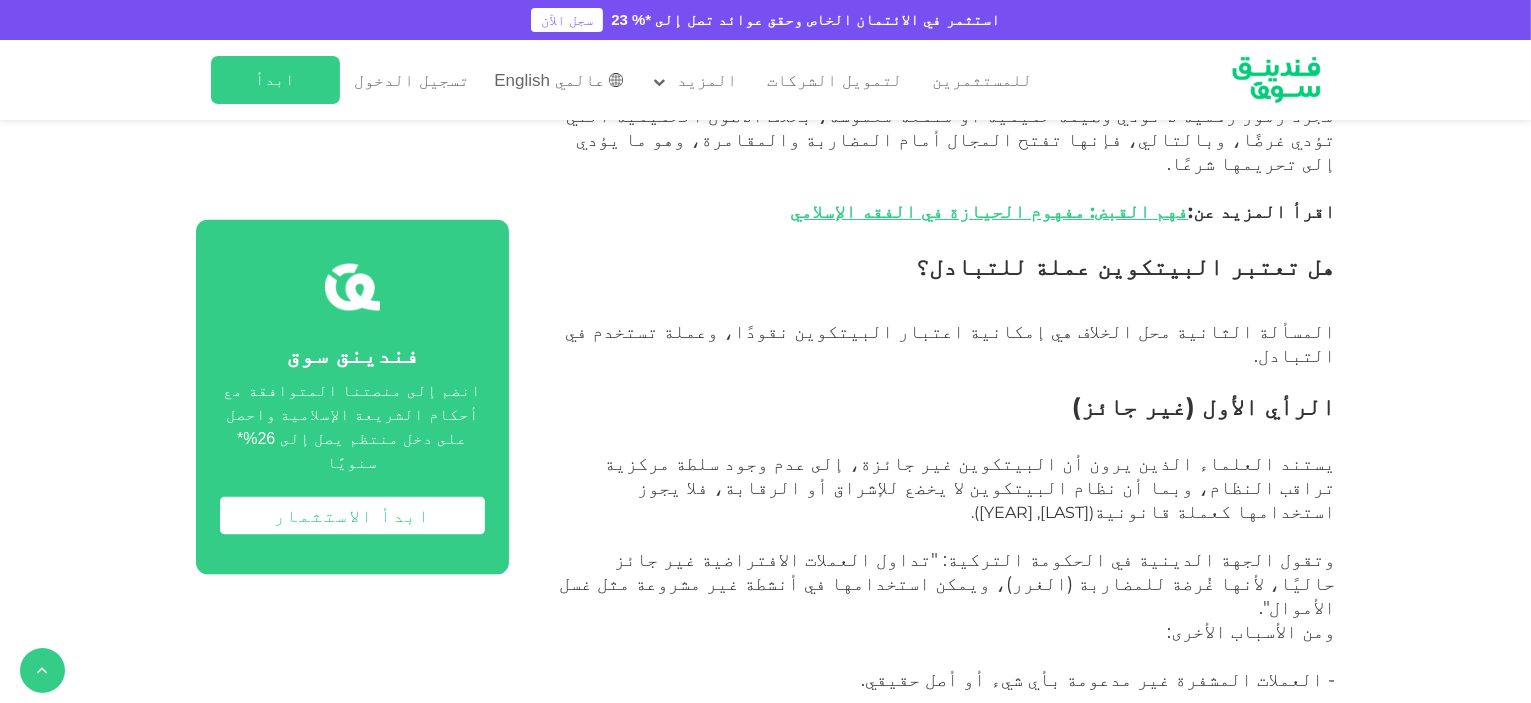 click on "عالمي English" at bounding box center [549, 80] 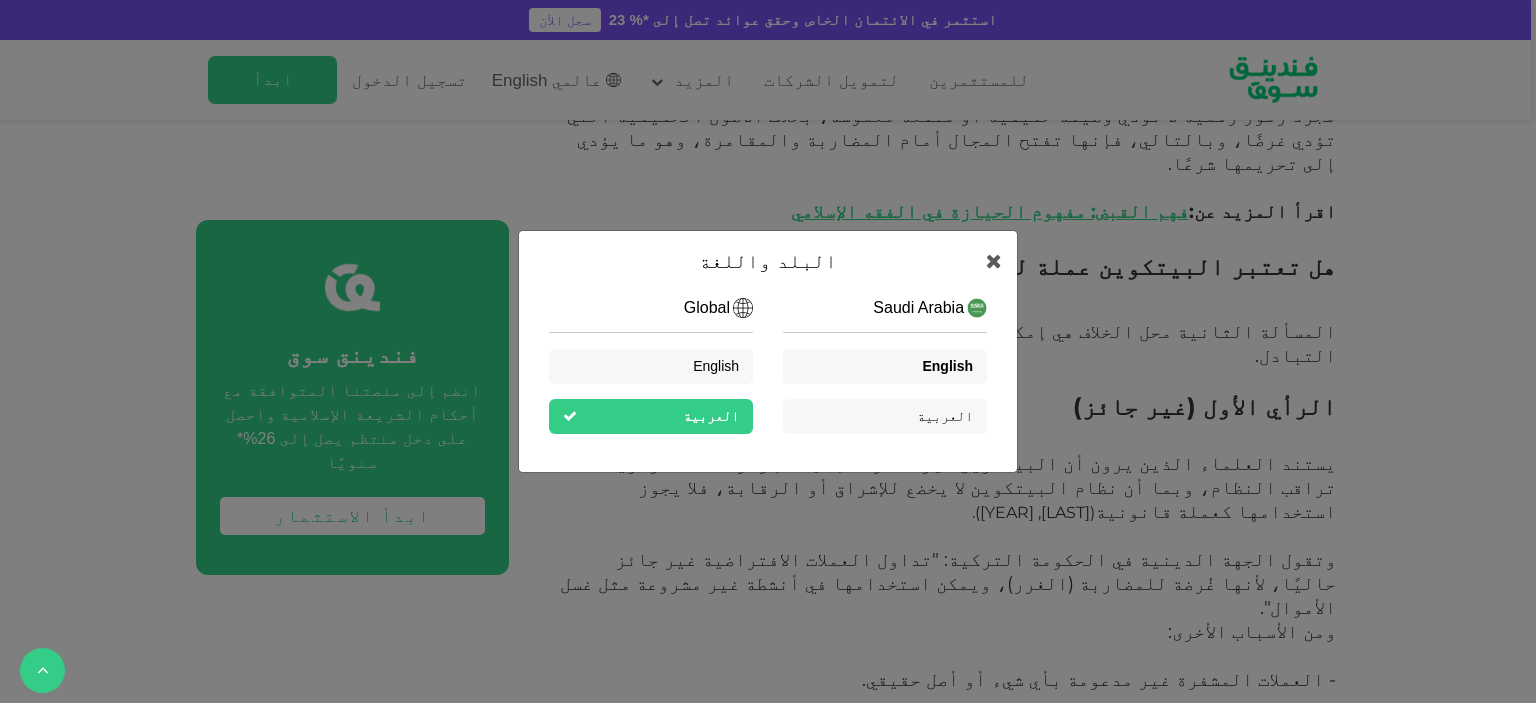 click on "English" at bounding box center (885, 366) 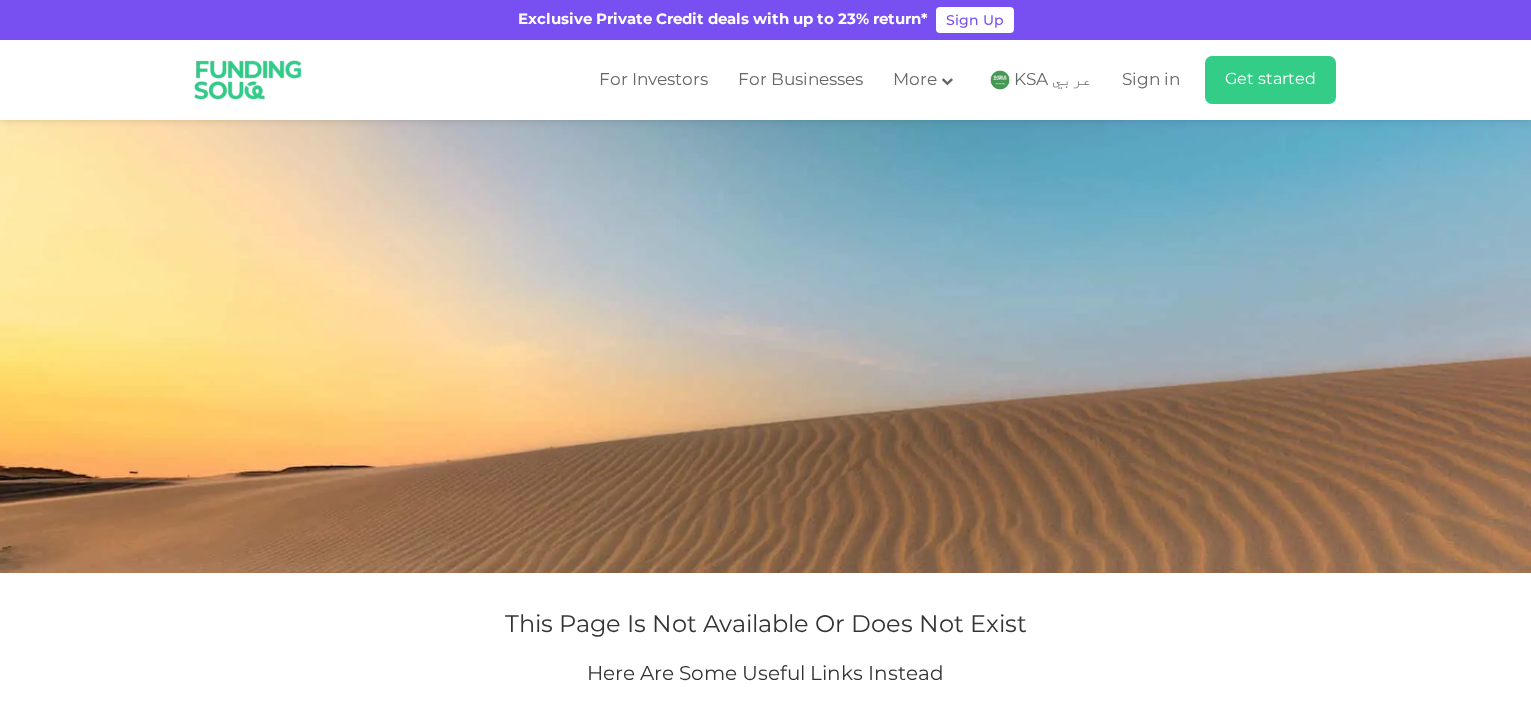 scroll, scrollTop: 0, scrollLeft: 0, axis: both 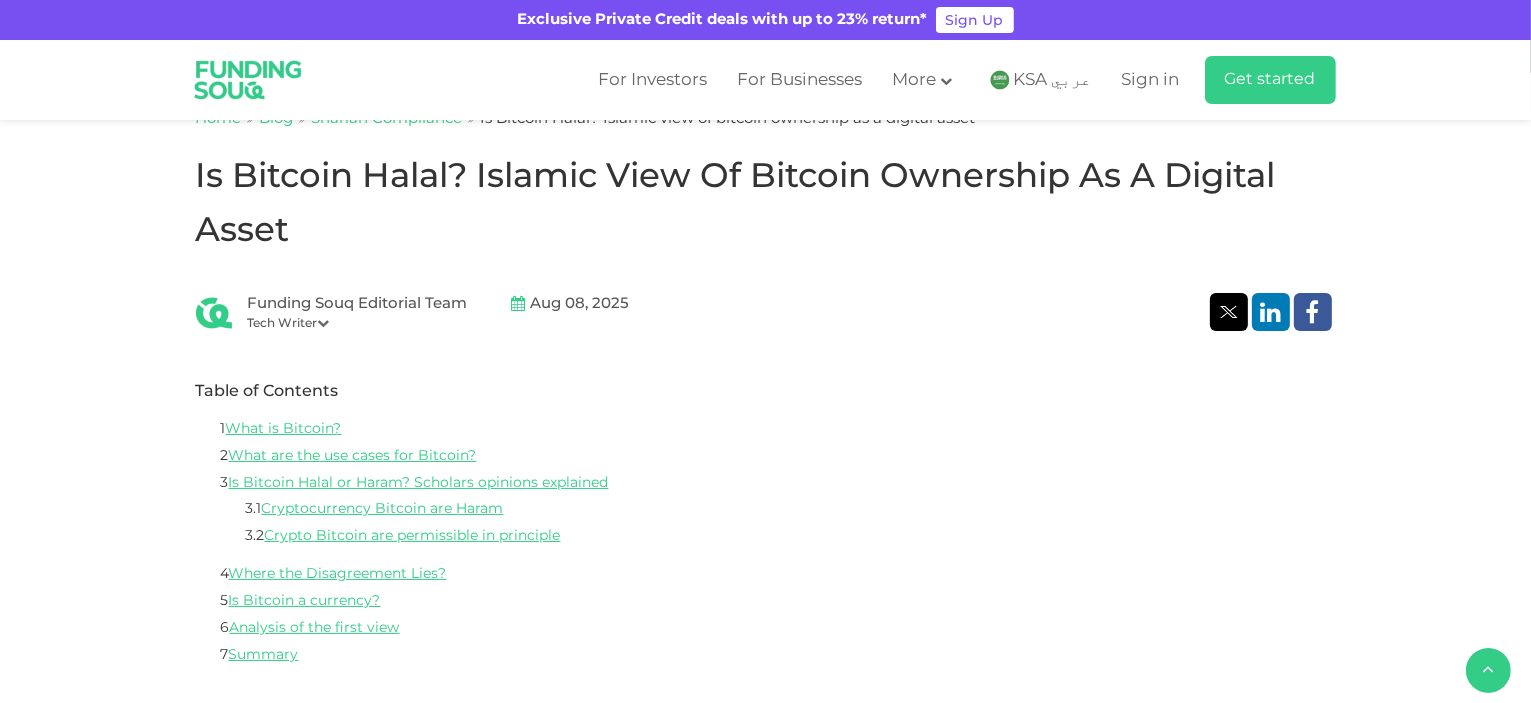 click on "KSA عربي" at bounding box center [1053, 80] 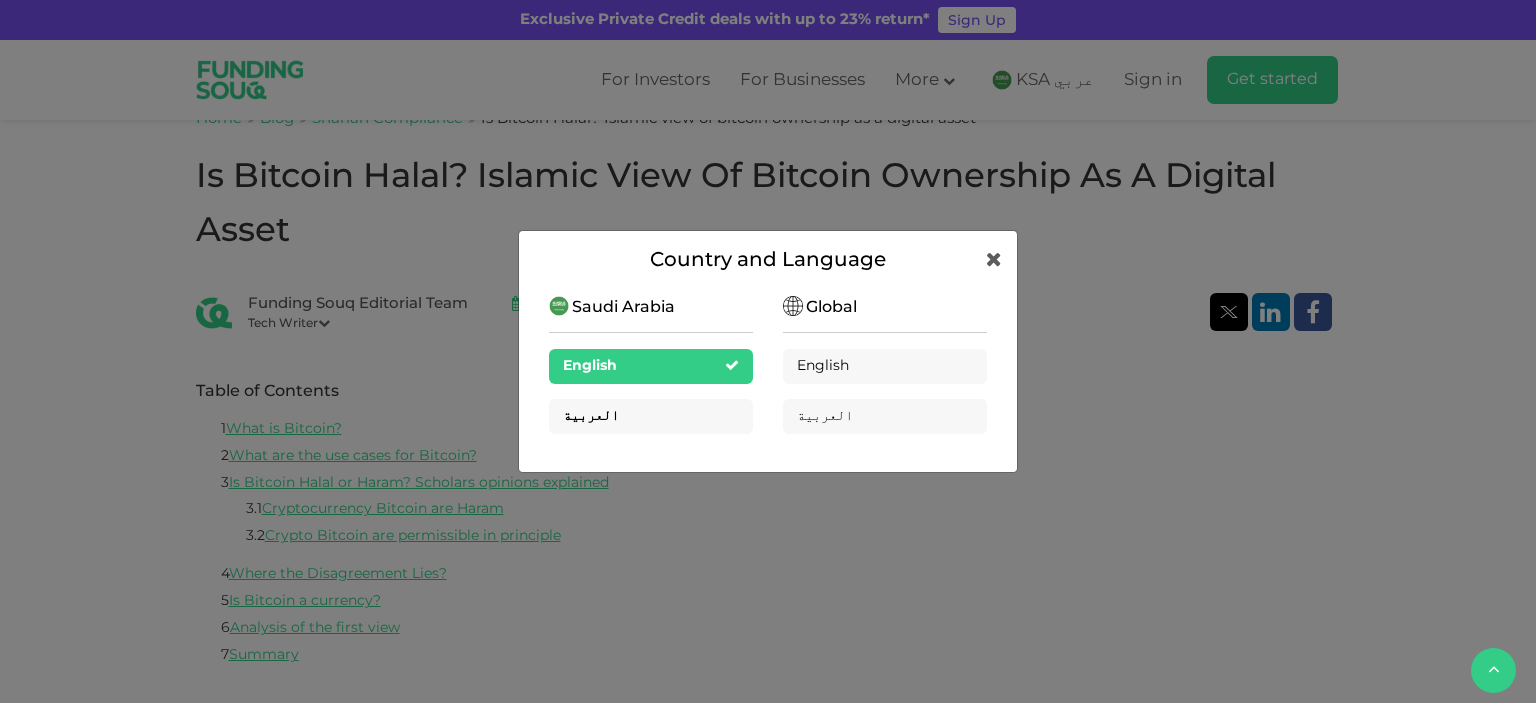 click on "العربية" at bounding box center (651, 416) 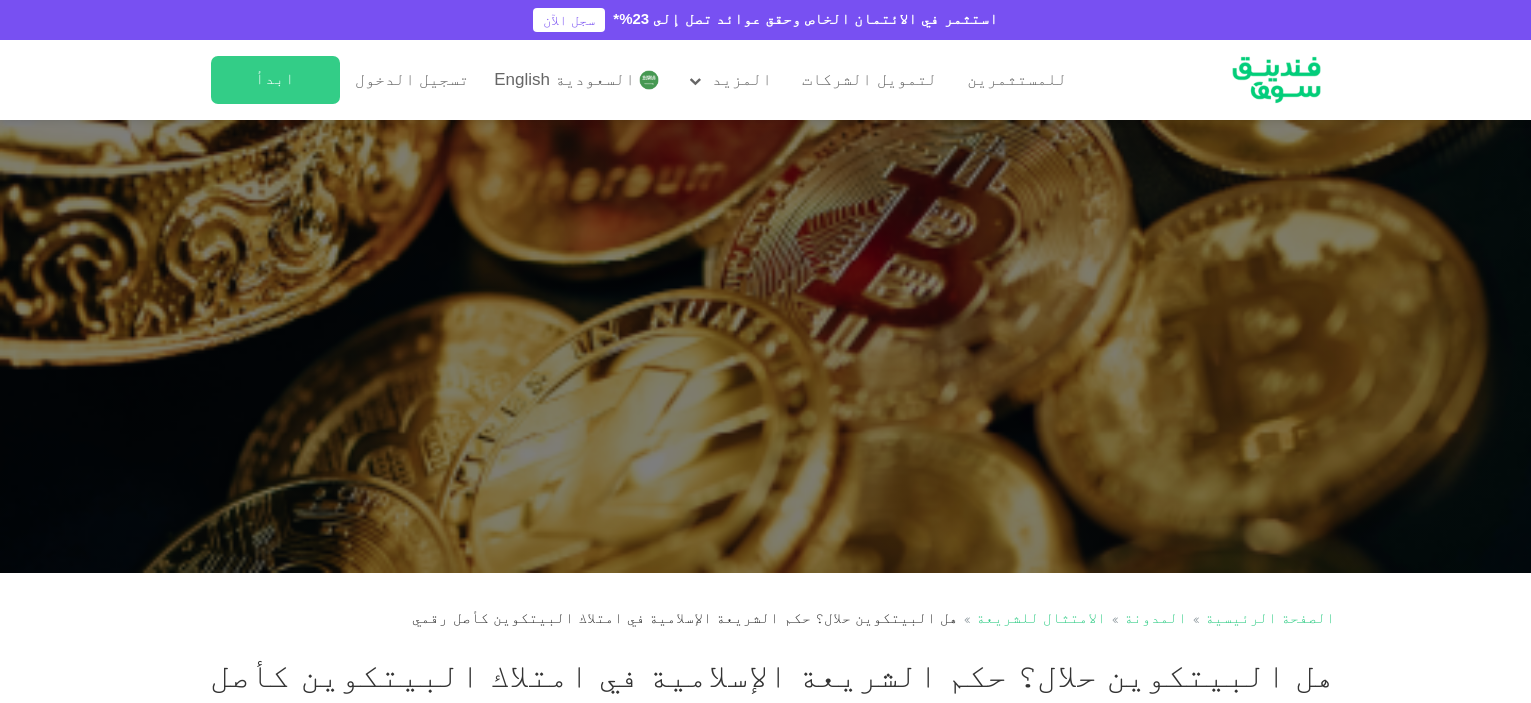 scroll, scrollTop: 0, scrollLeft: 0, axis: both 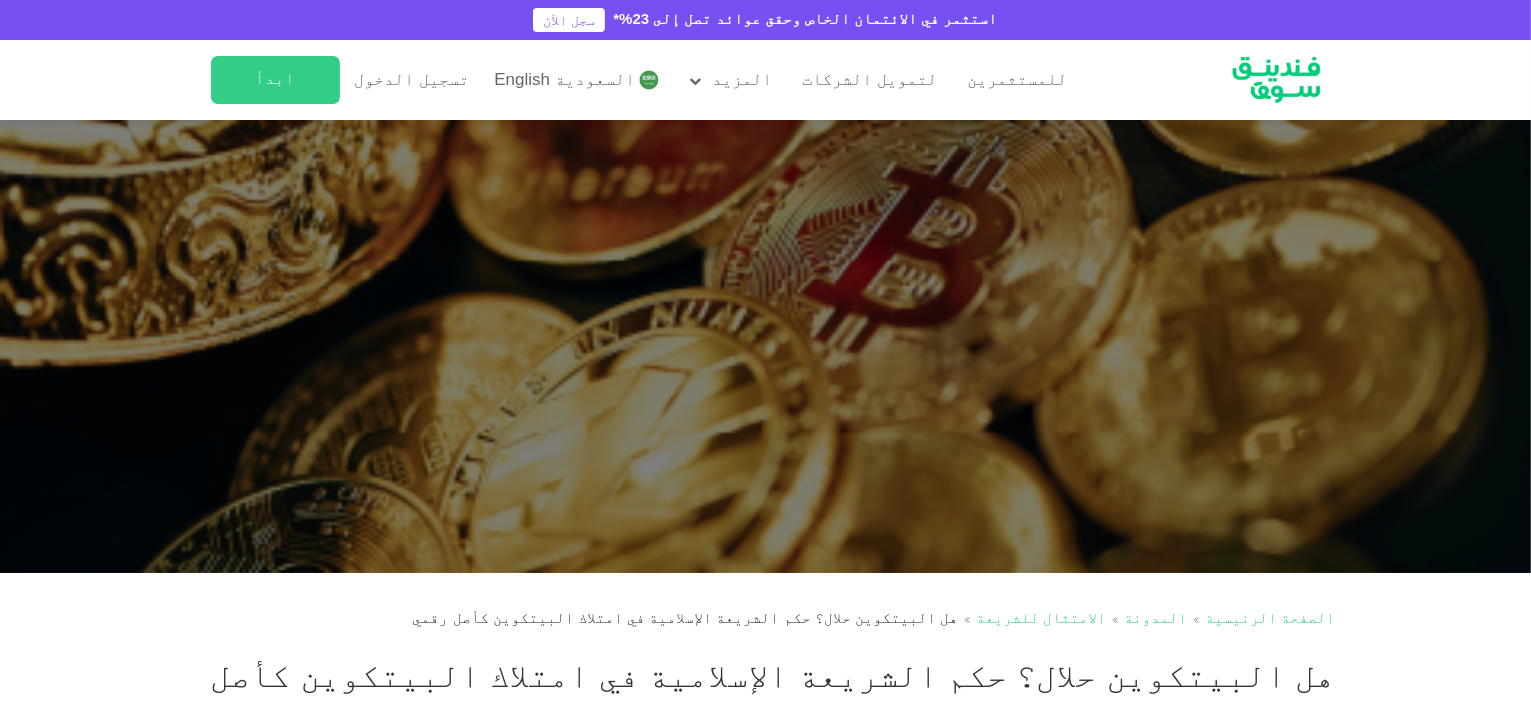 click on "السعودية English" at bounding box center [564, 80] 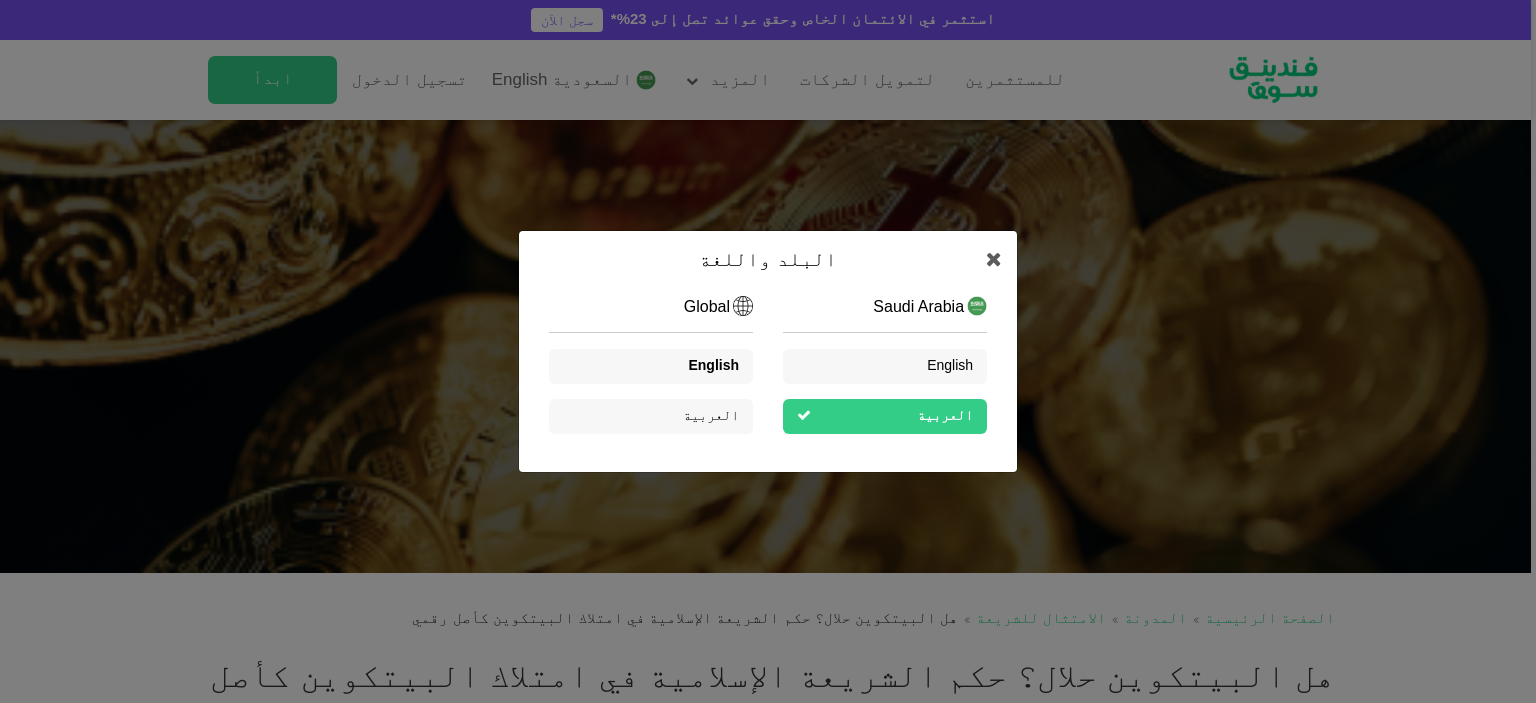 click on "English" at bounding box center (713, 366) 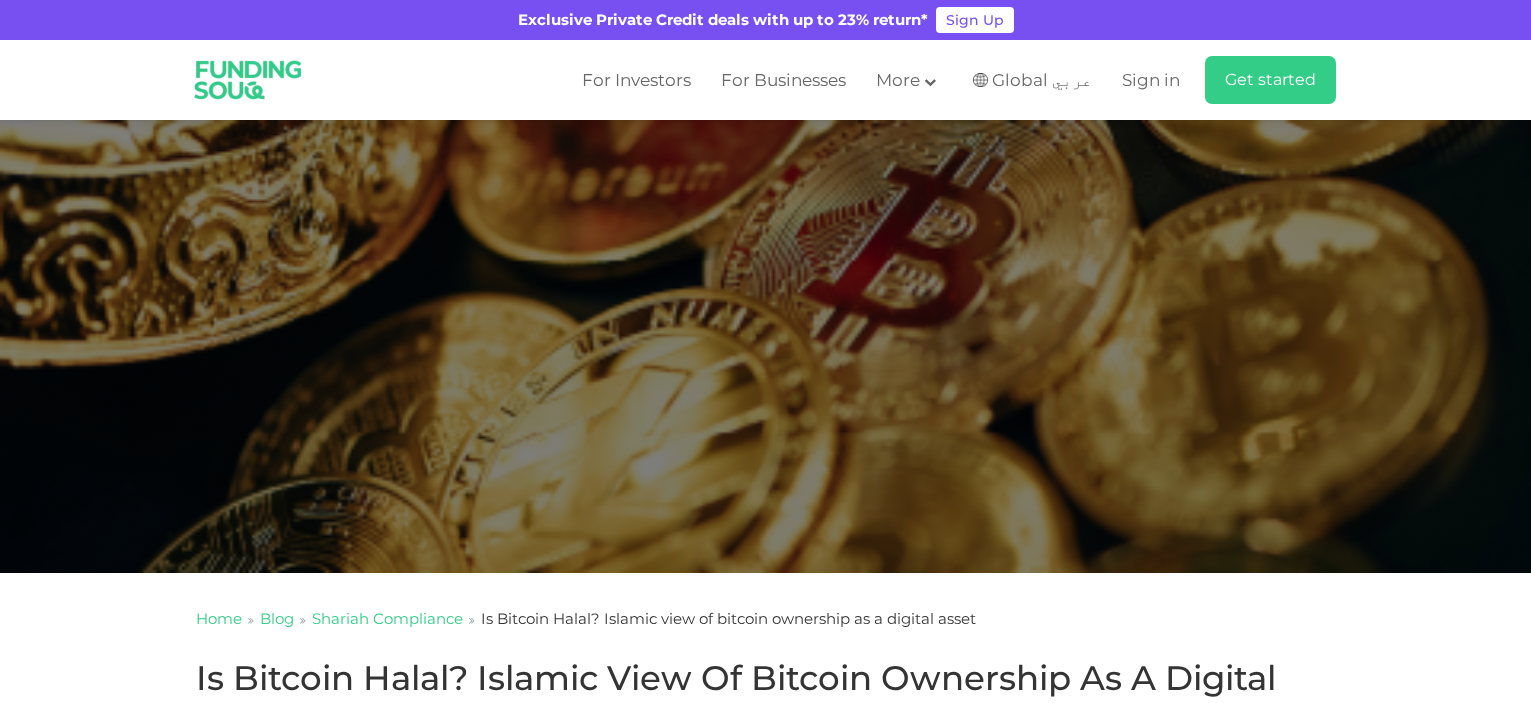 scroll, scrollTop: 300, scrollLeft: 0, axis: vertical 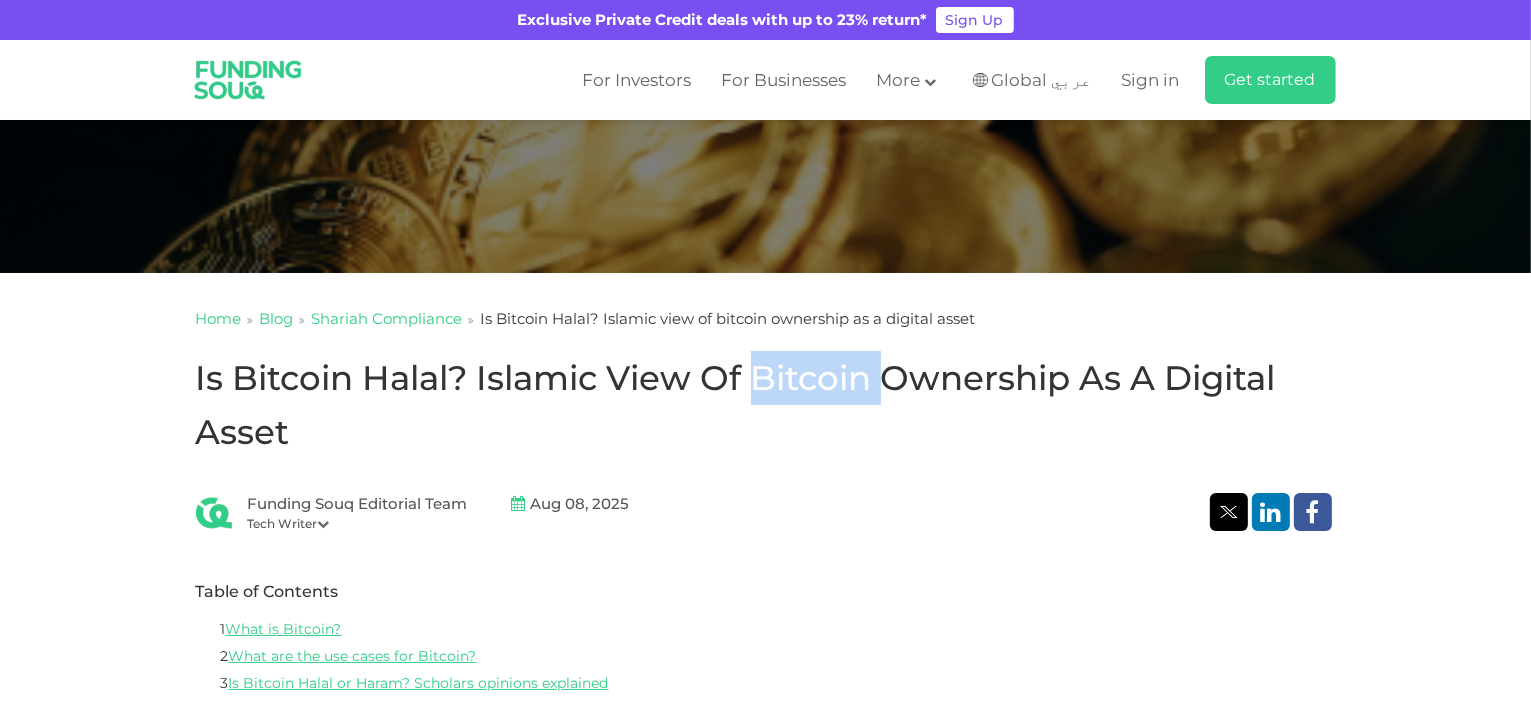 click on "Is Bitcoin Halal? Islamic view of bitcoin ownership as a digital asset" at bounding box center [766, 405] 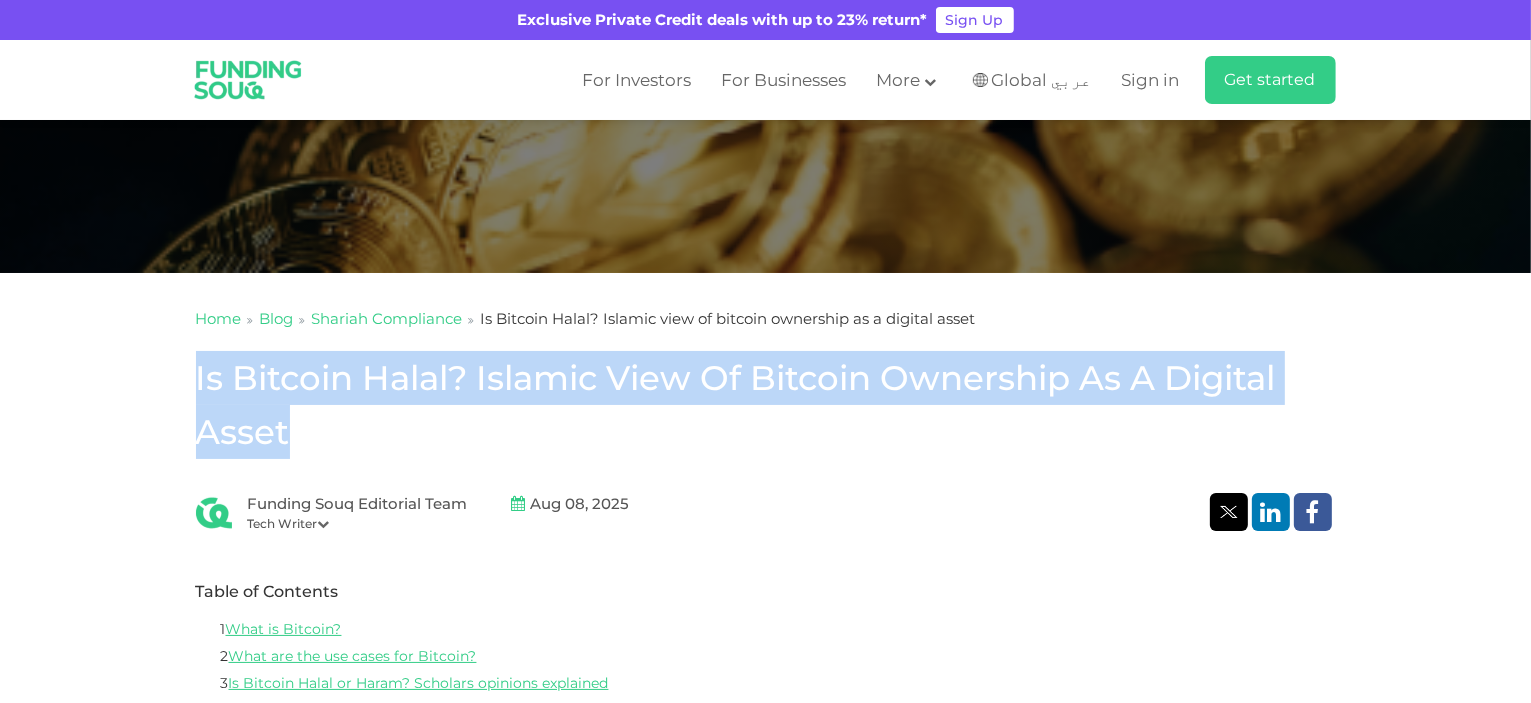 click on "Is Bitcoin Halal? Islamic view of bitcoin ownership as a digital asset" at bounding box center [766, 405] 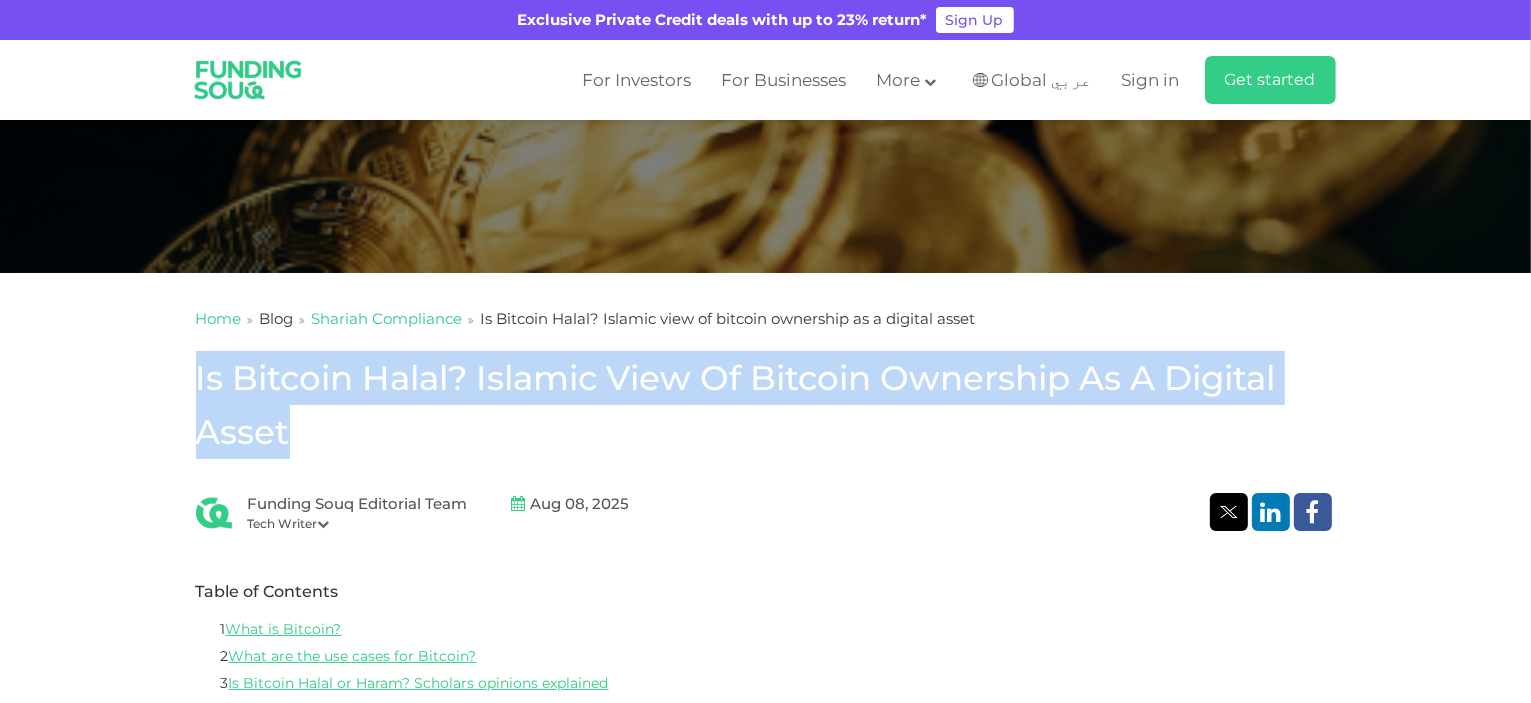 click on "Blog" at bounding box center (277, 318) 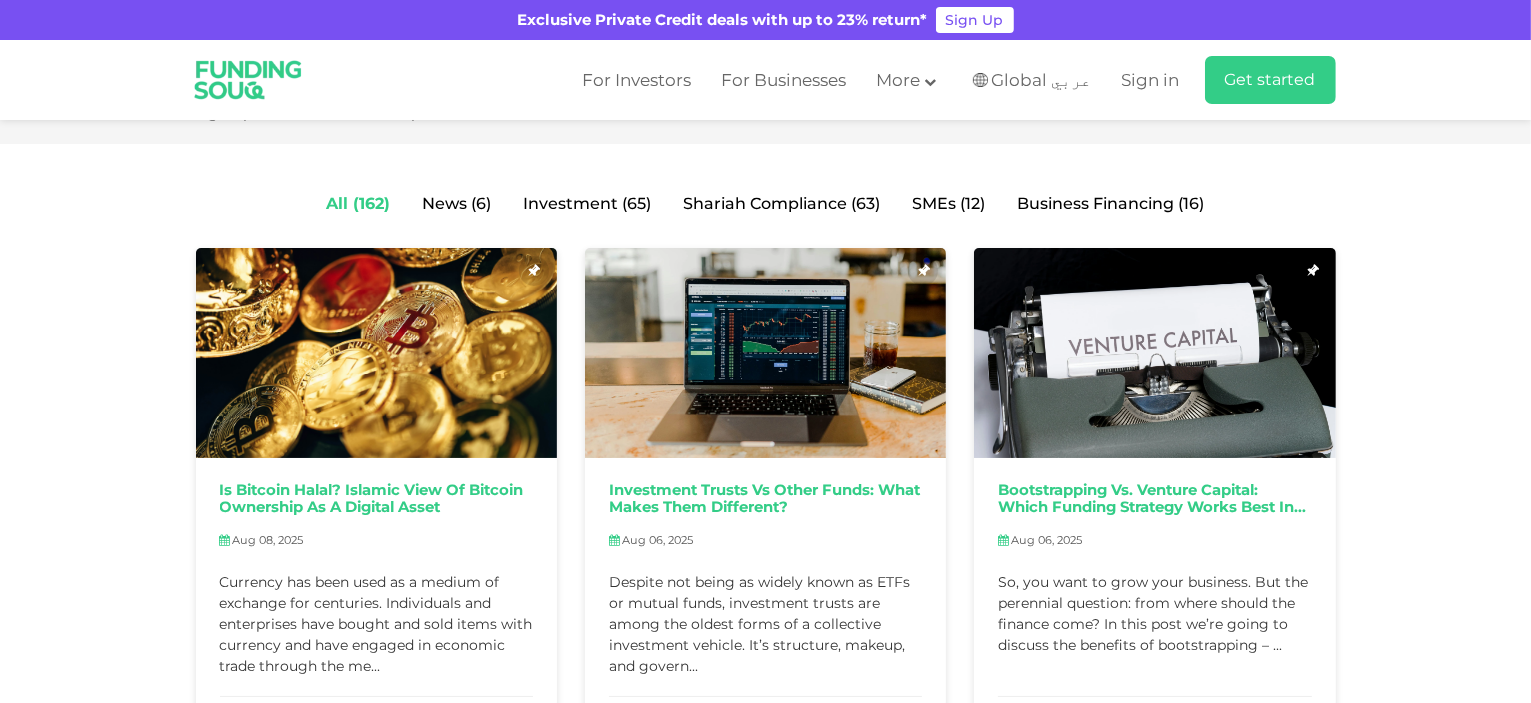 scroll, scrollTop: 400, scrollLeft: 0, axis: vertical 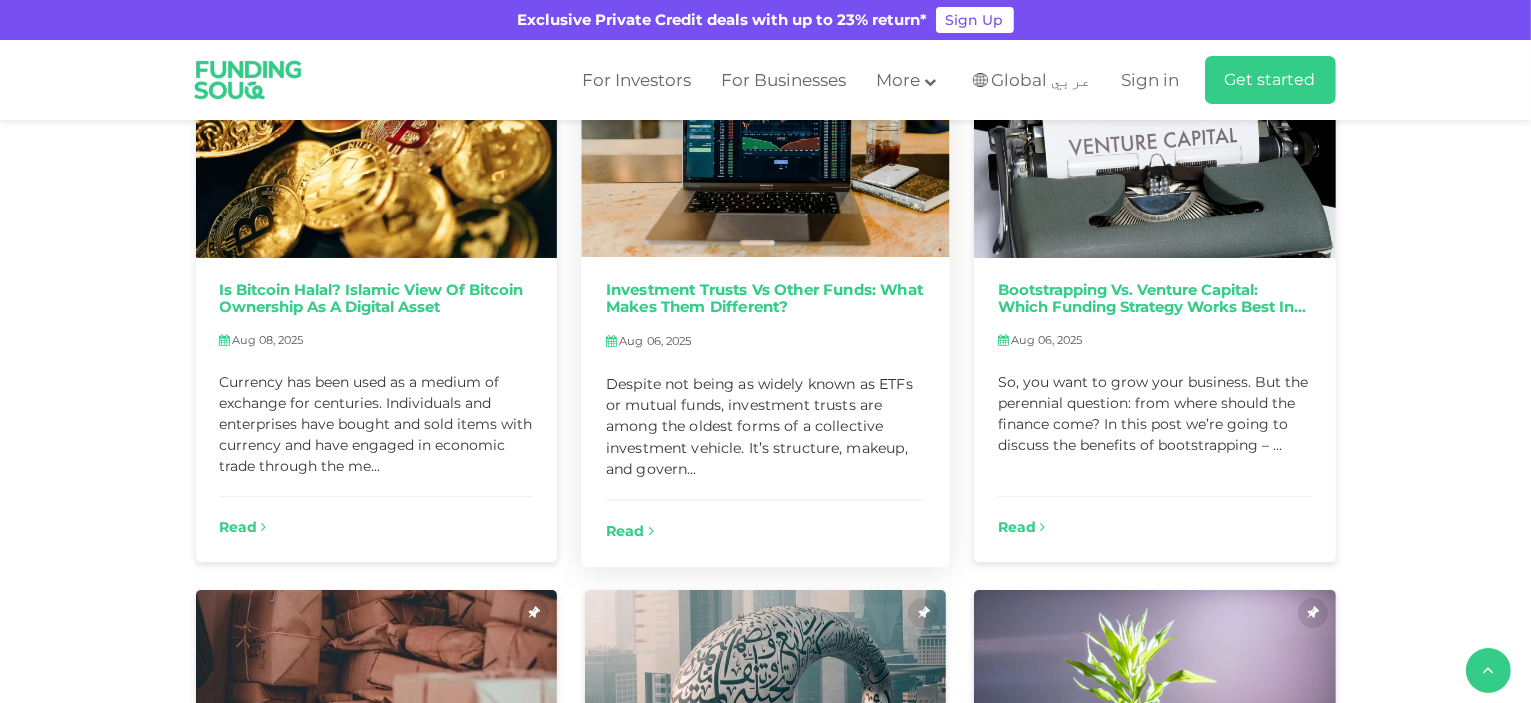 click on "Read" at bounding box center [625, 532] 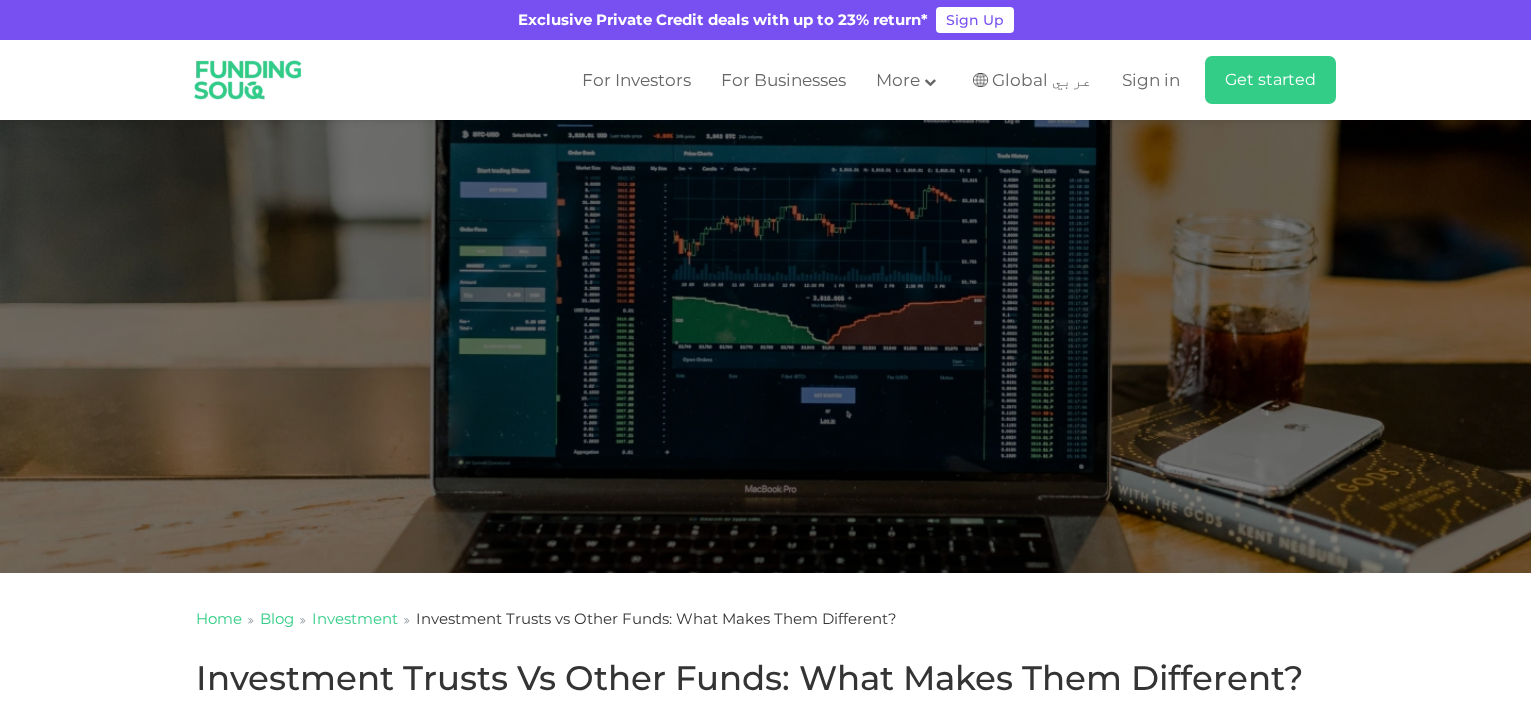scroll, scrollTop: 0, scrollLeft: 0, axis: both 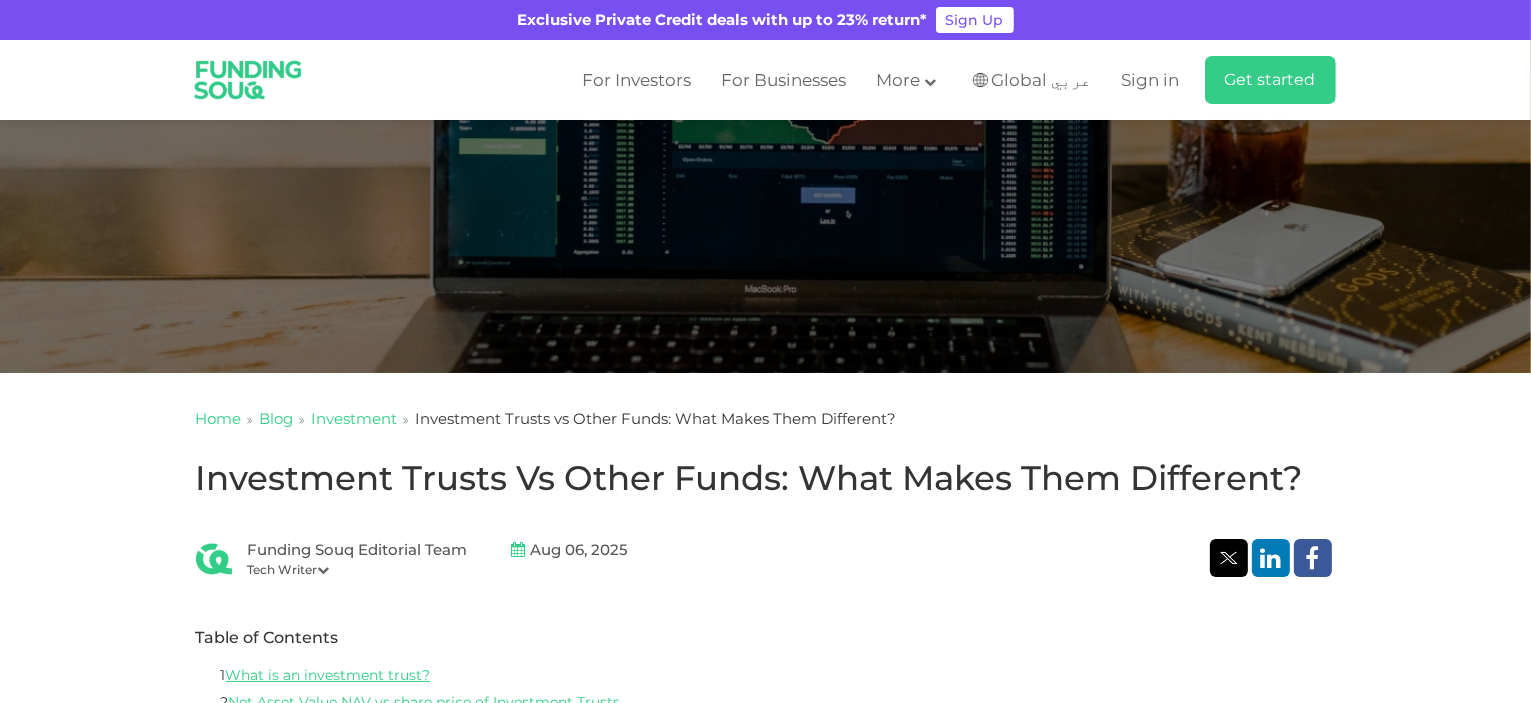 click on "Investment Trusts vs Other Funds: What Makes Them Different?" at bounding box center [766, 478] 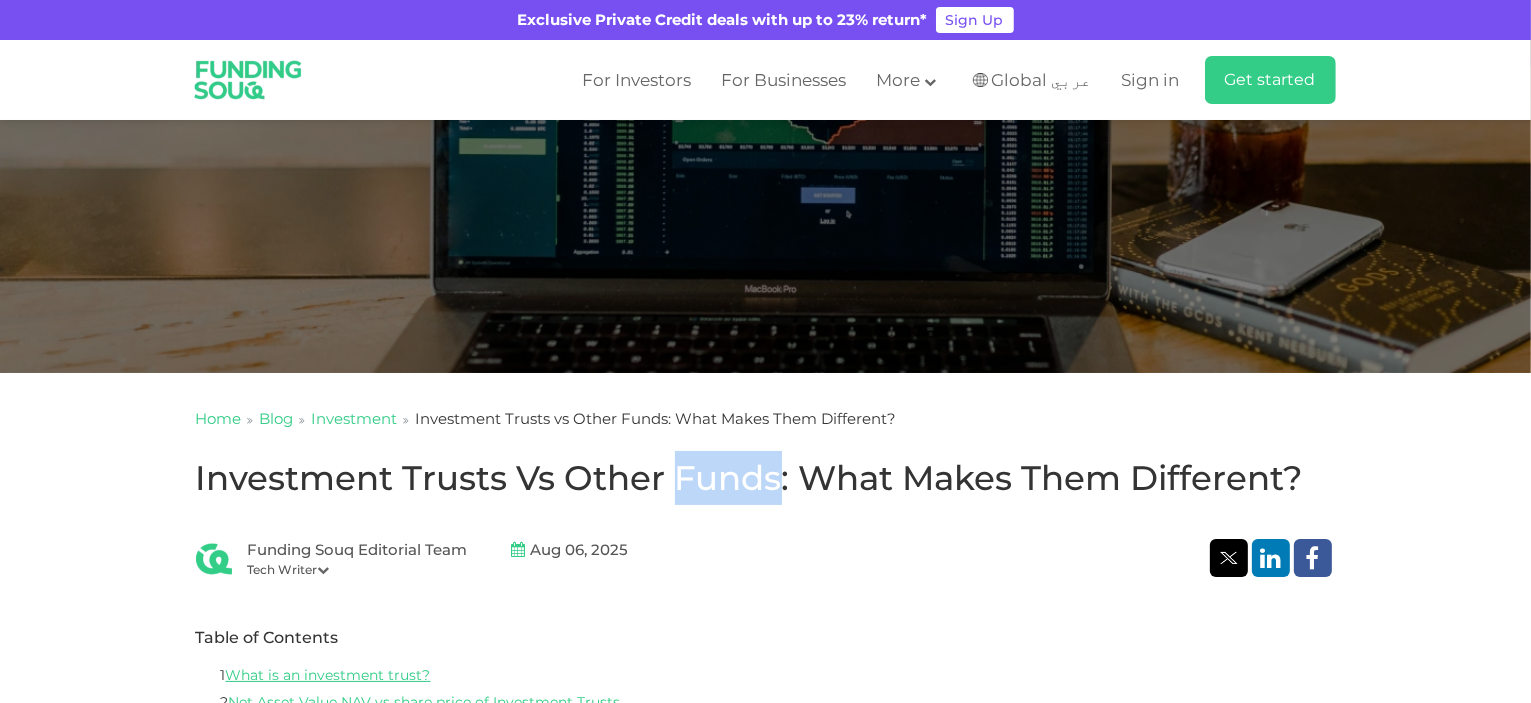 click on "Investment Trusts vs Other Funds: What Makes Them Different?" at bounding box center [766, 478] 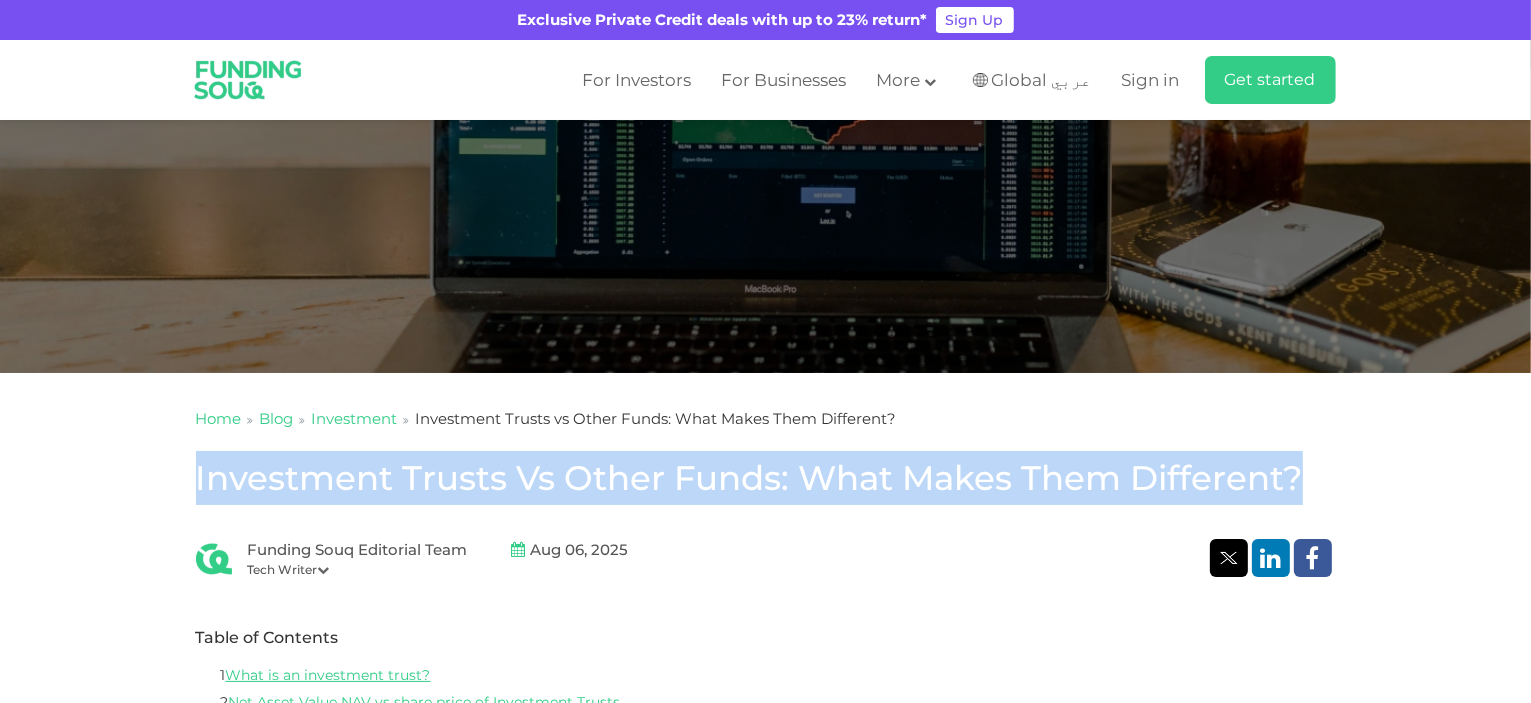 click on "Investment Trusts vs Other Funds: What Makes Them Different?" at bounding box center (766, 478) 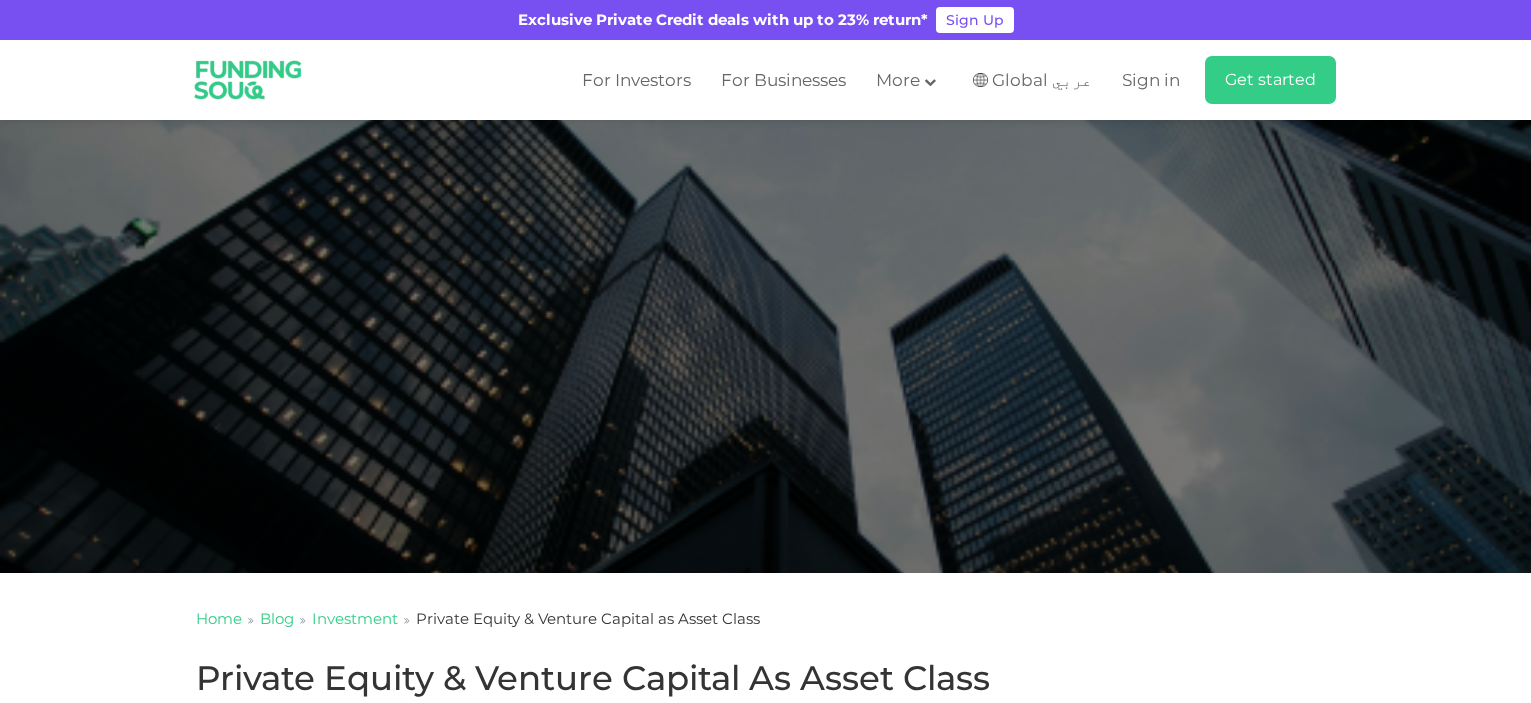 scroll, scrollTop: 400, scrollLeft: 0, axis: vertical 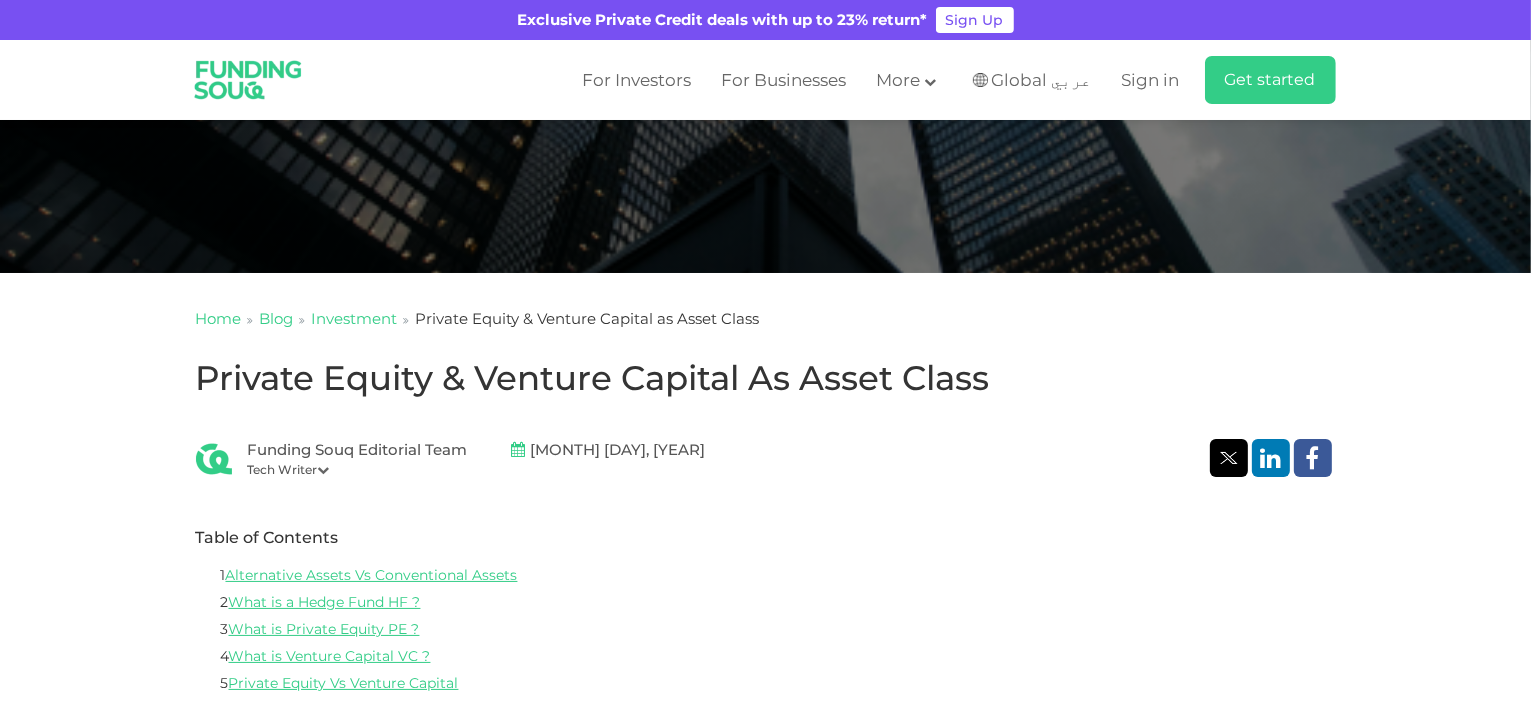 click on "Private Equity & Venture Capital as Asset Class" at bounding box center [766, 378] 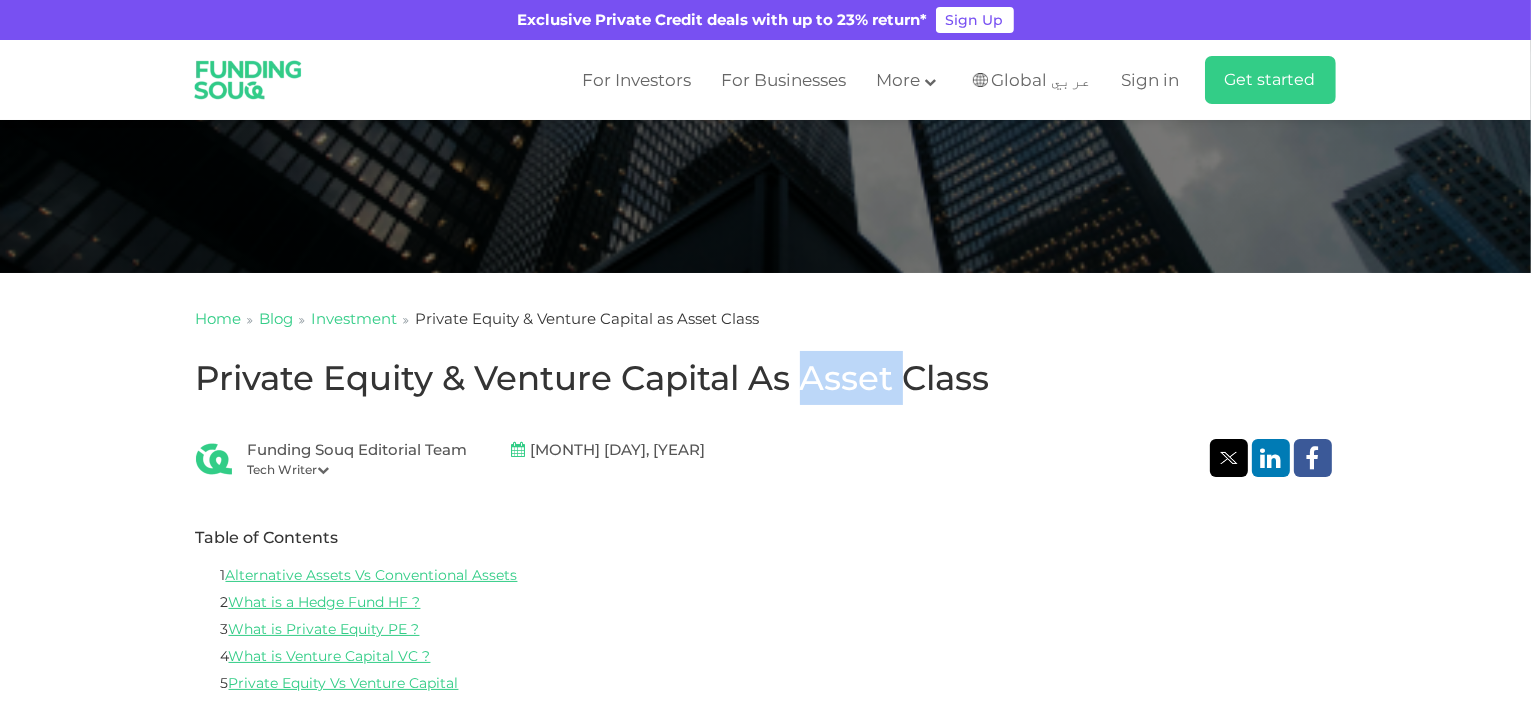 click on "Private Equity & Venture Capital as Asset Class" at bounding box center [766, 378] 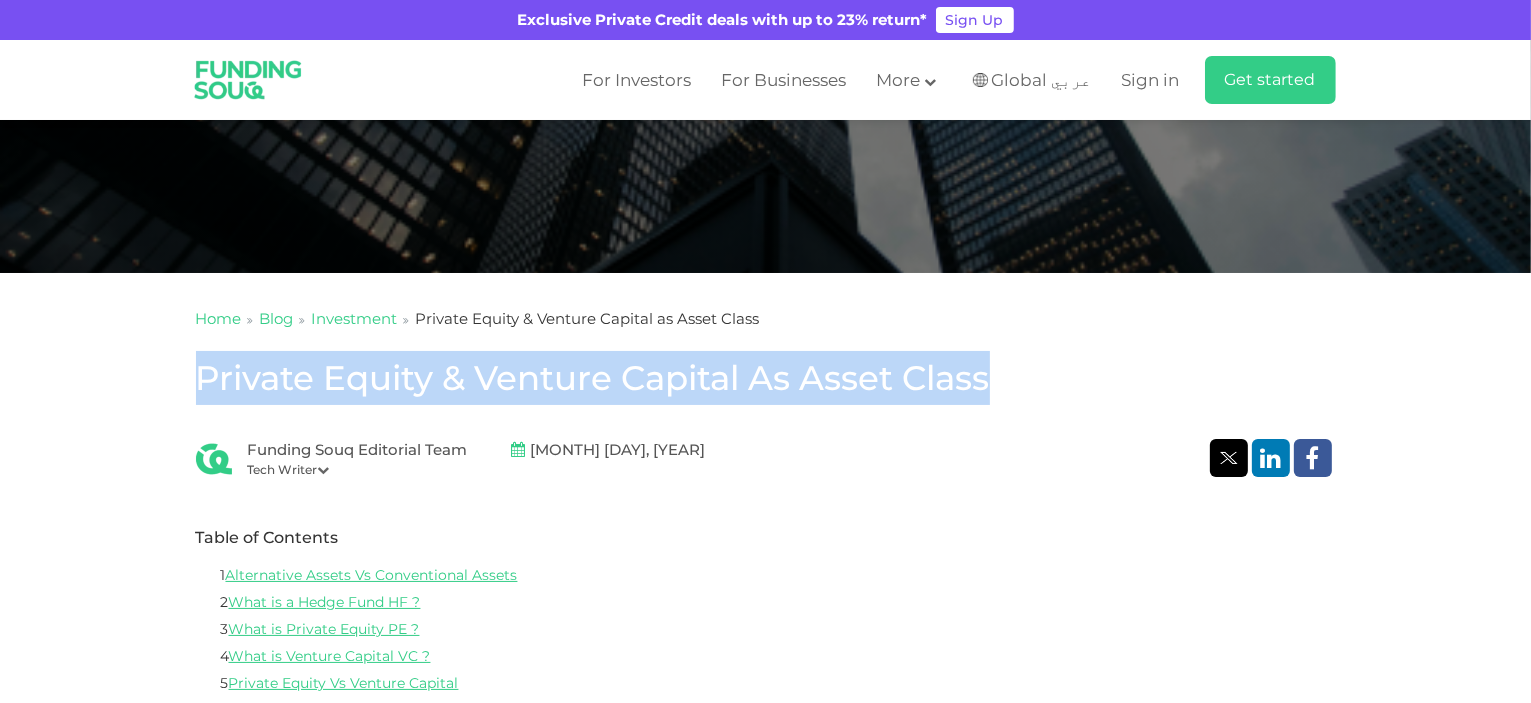 click on "Private Equity & Venture Capital as Asset Class" at bounding box center (766, 378) 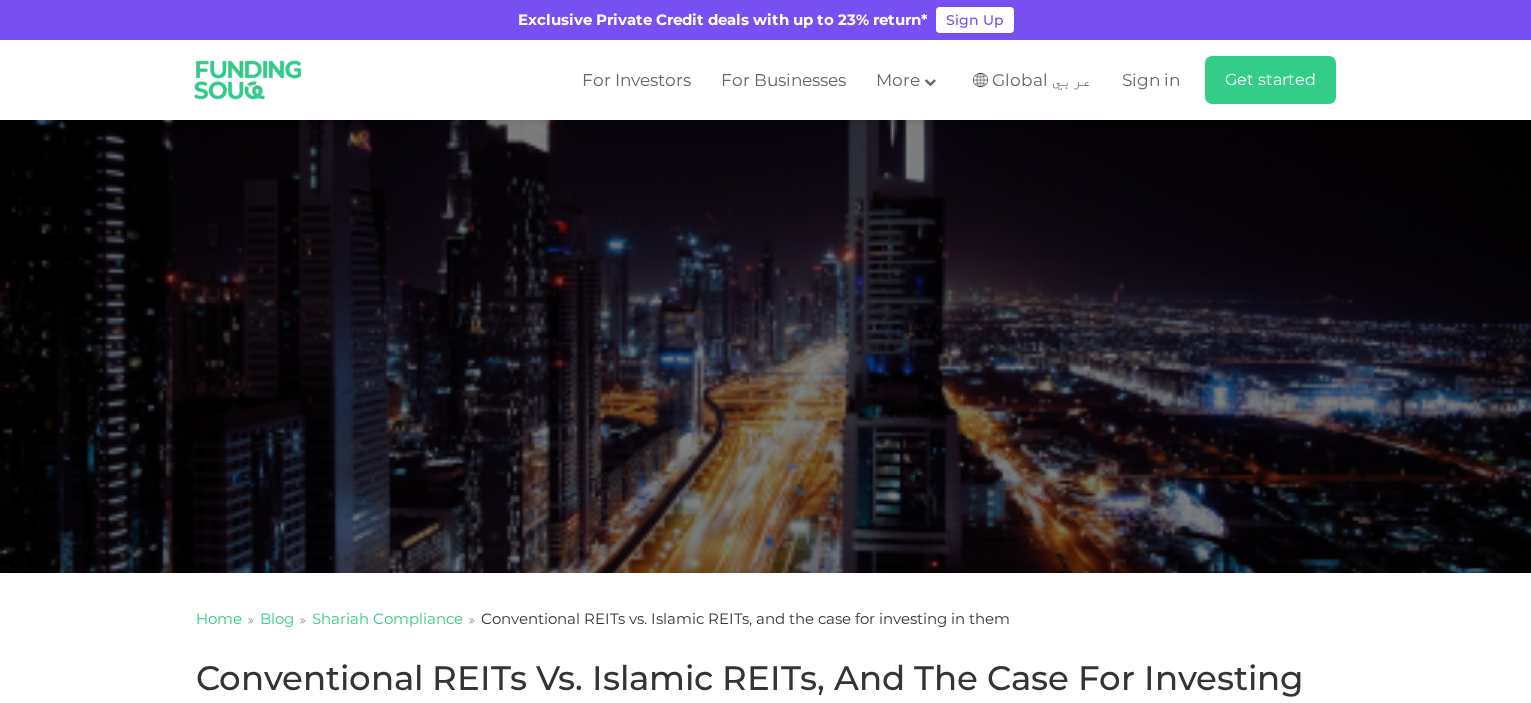 scroll, scrollTop: 300, scrollLeft: 0, axis: vertical 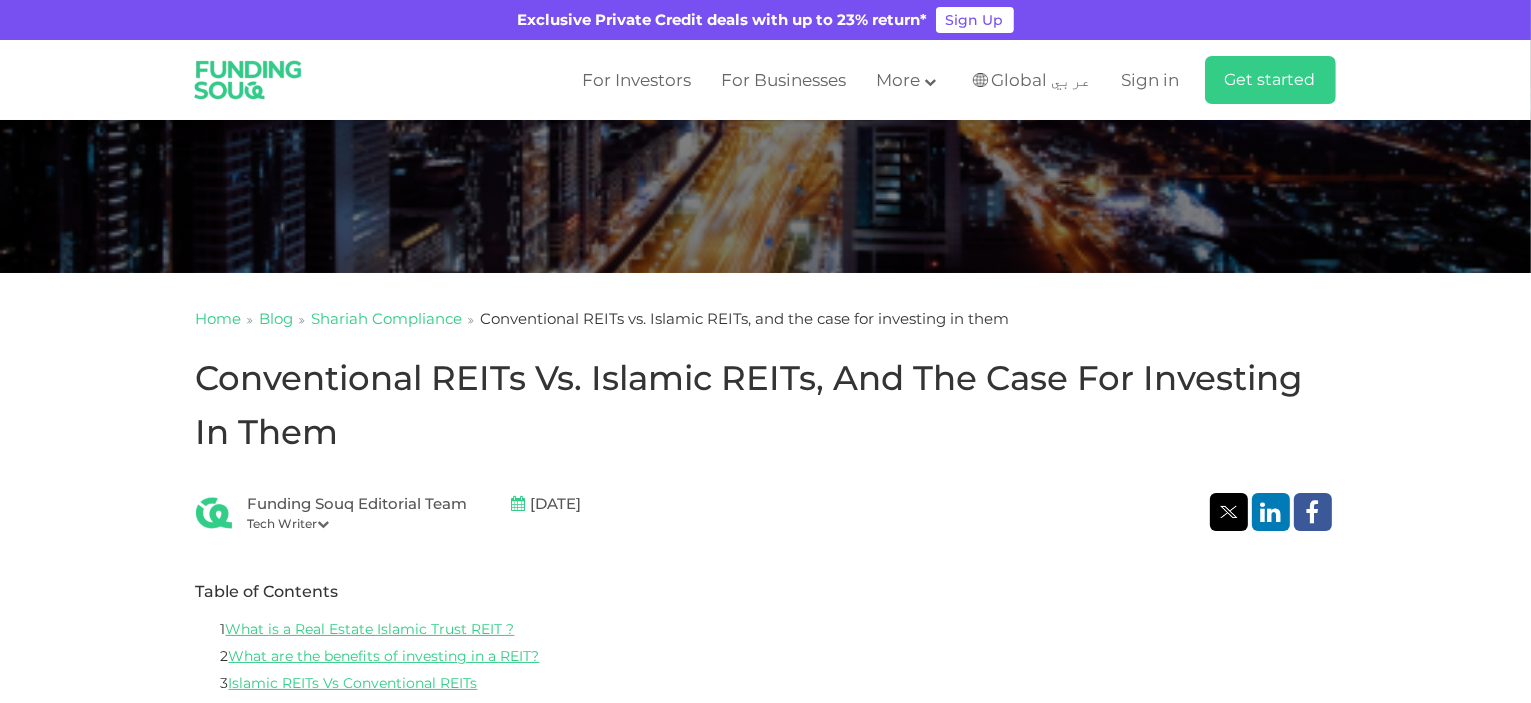 click on "Conventional REITs  vs. Islamic REITs, and the case for investing in them" at bounding box center (766, 405) 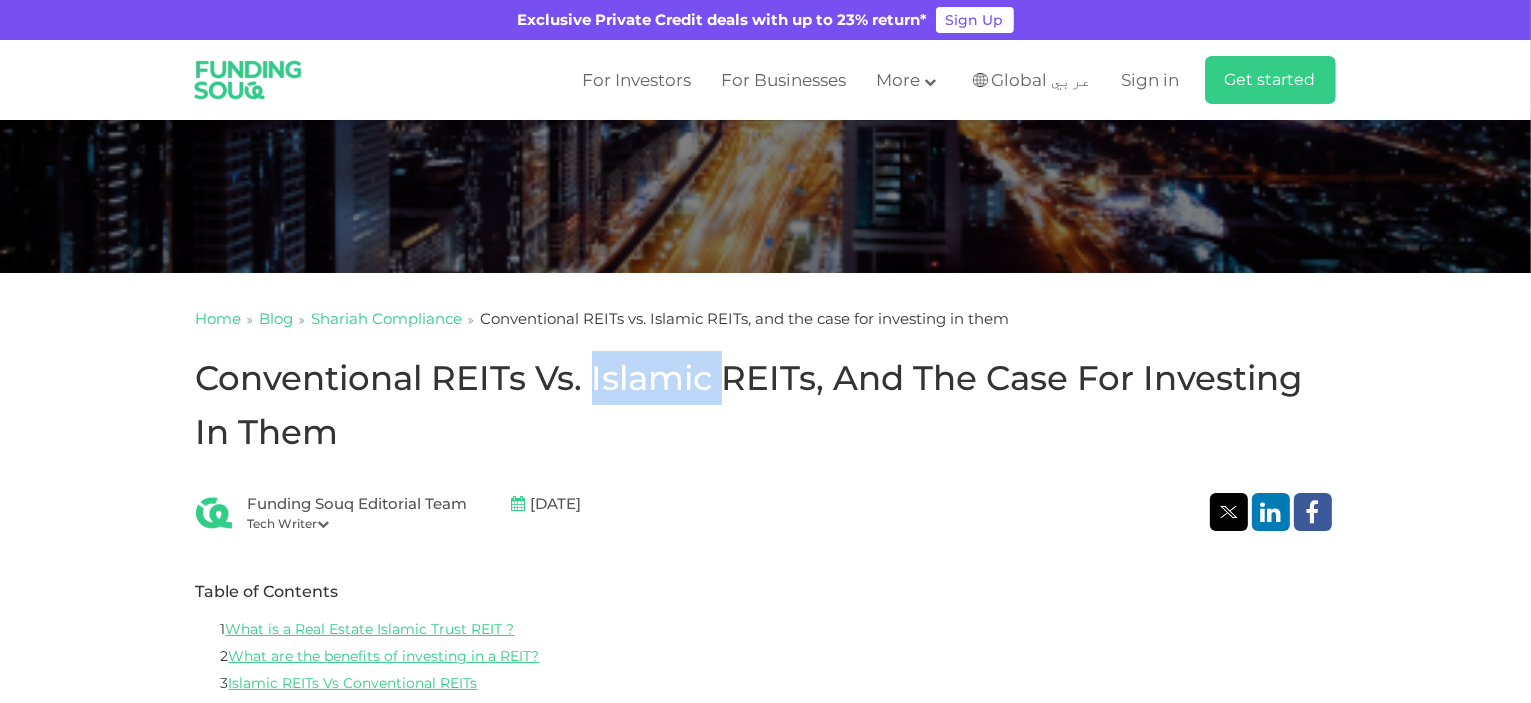 scroll, scrollTop: 0, scrollLeft: 0, axis: both 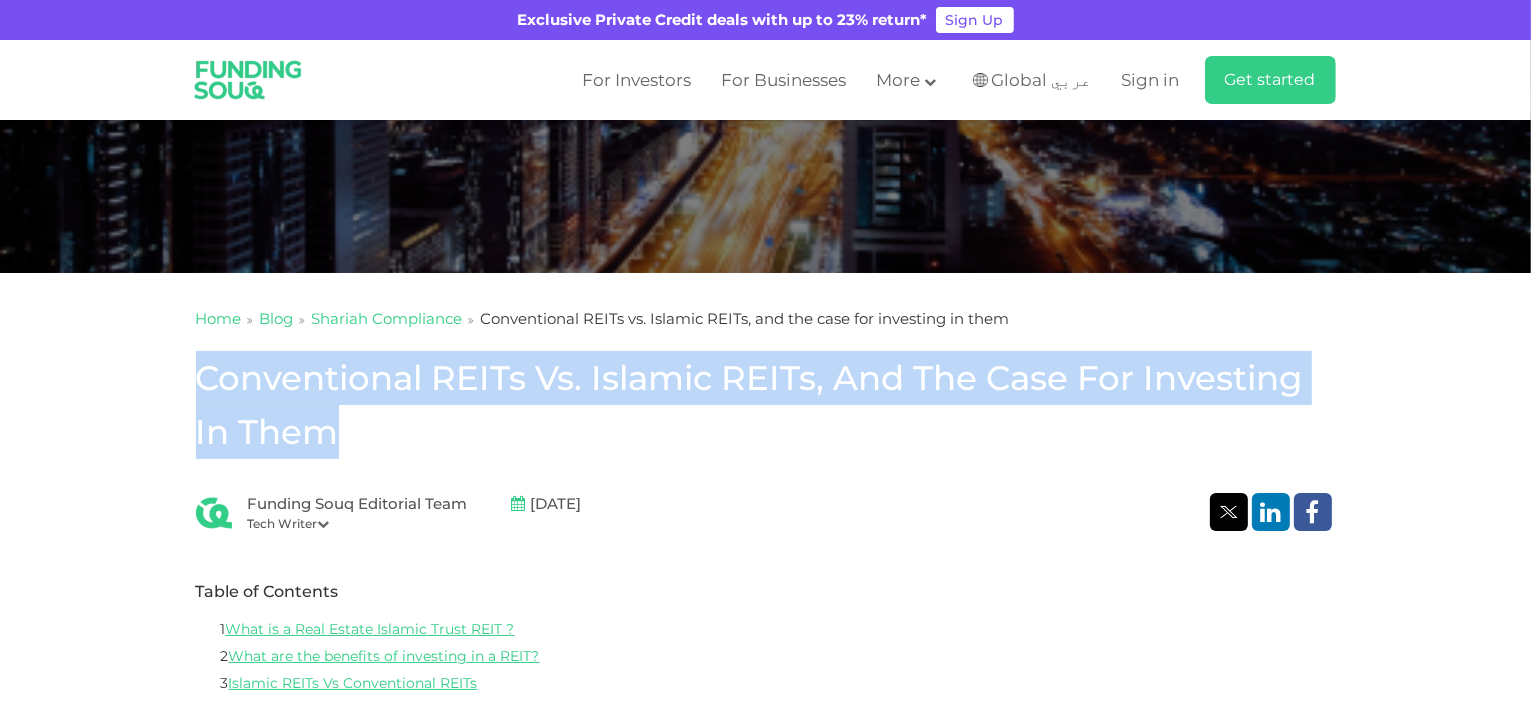 click on "Conventional REITs  vs. Islamic REITs, and the case for investing in them" at bounding box center [766, 405] 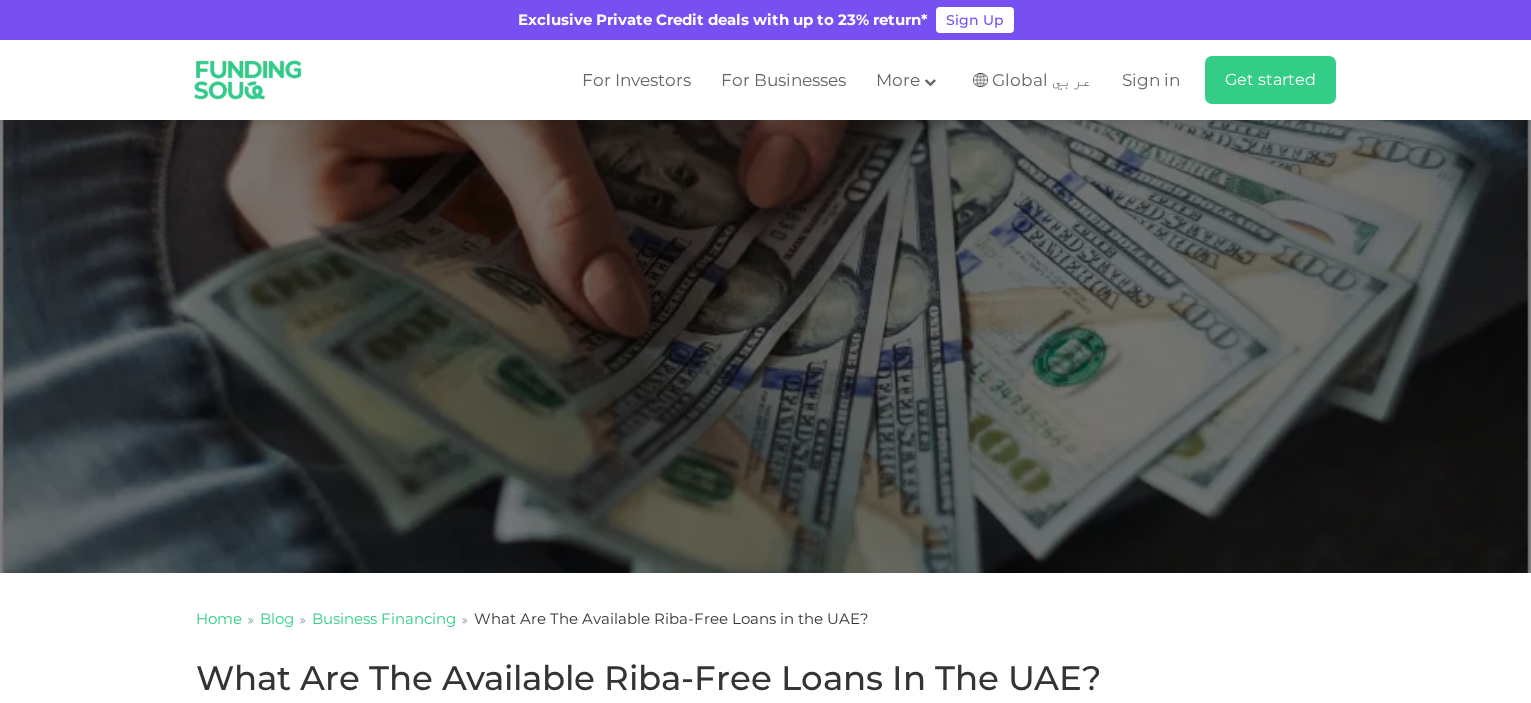 scroll, scrollTop: 0, scrollLeft: 0, axis: both 